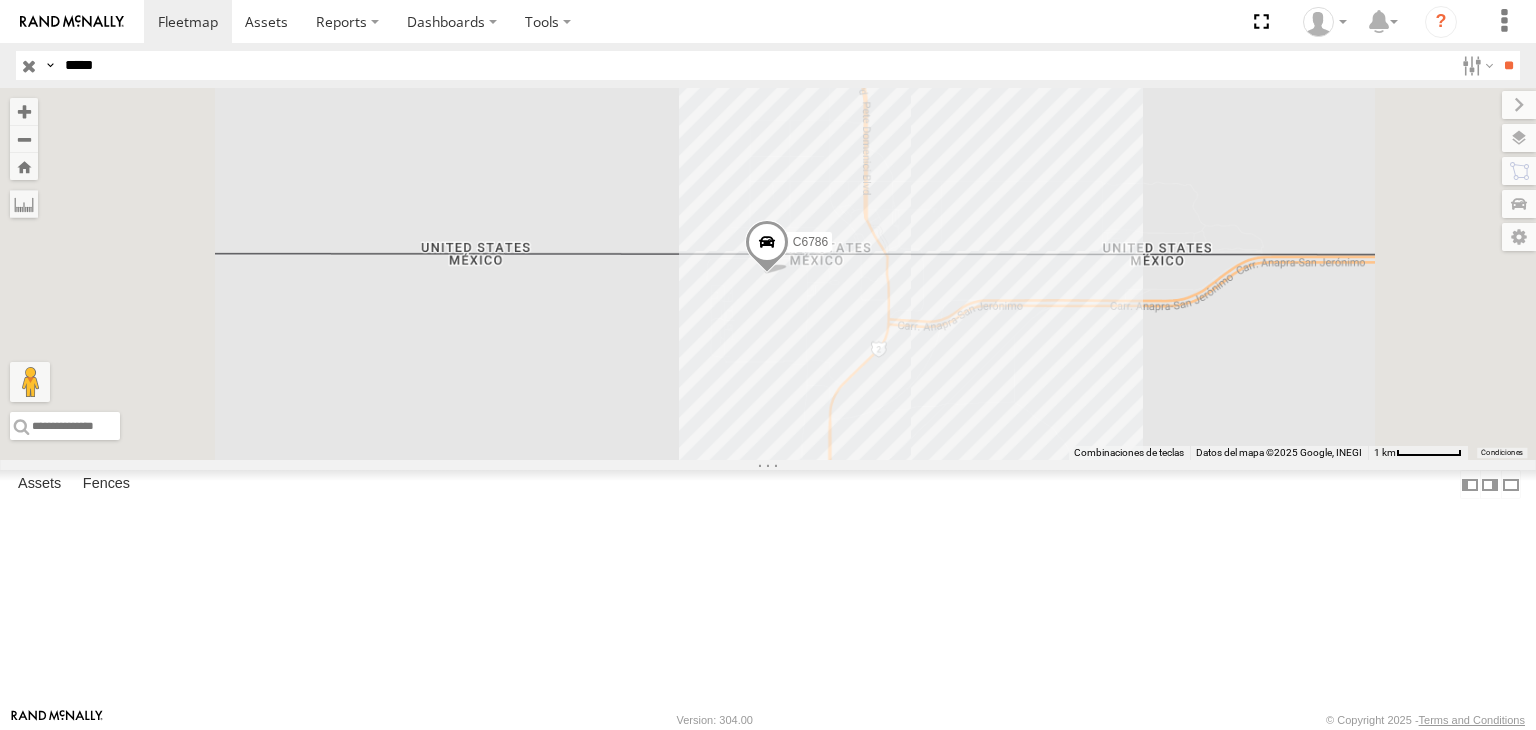 scroll, scrollTop: 0, scrollLeft: 0, axis: both 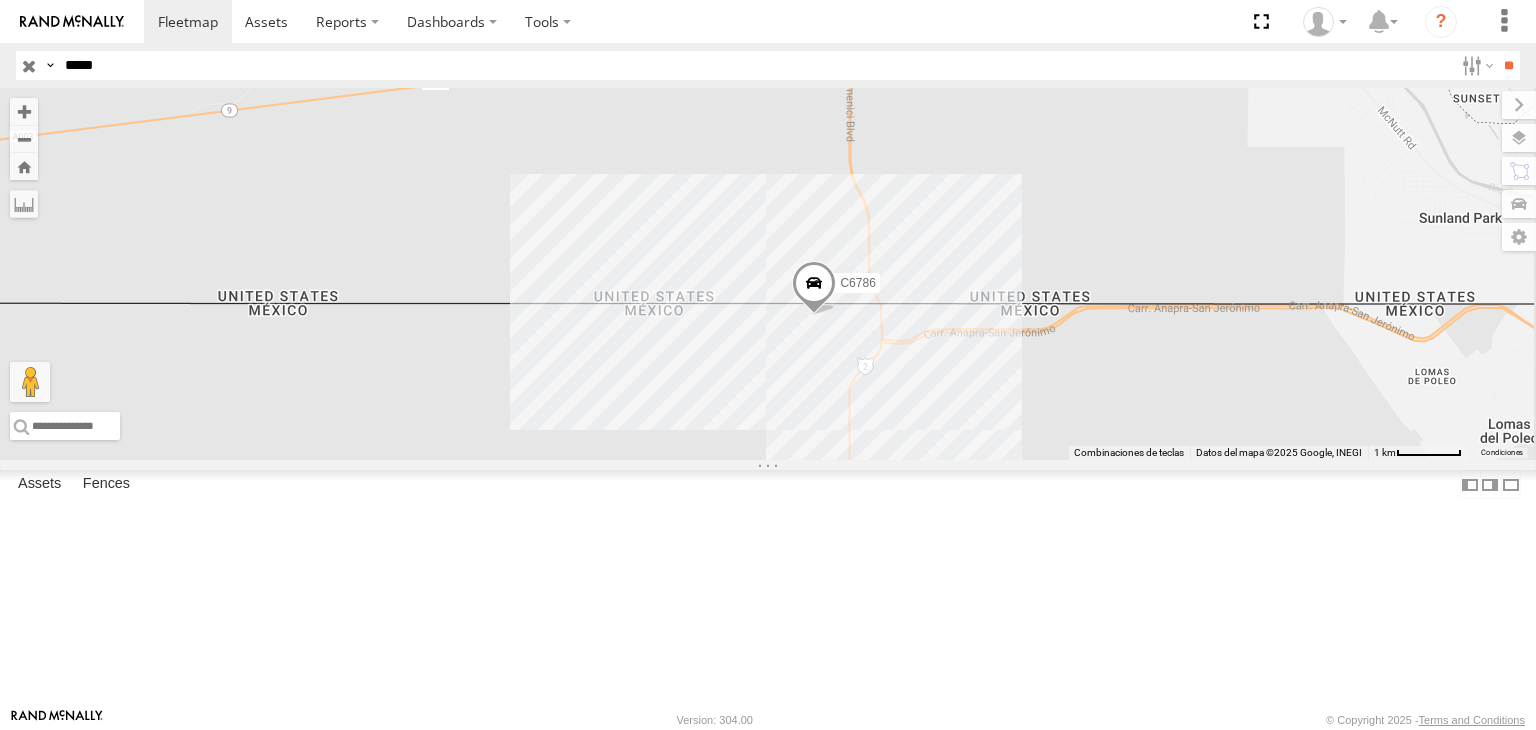 drag, startPoint x: 138, startPoint y: 69, endPoint x: 58, endPoint y: 82, distance: 81.04937 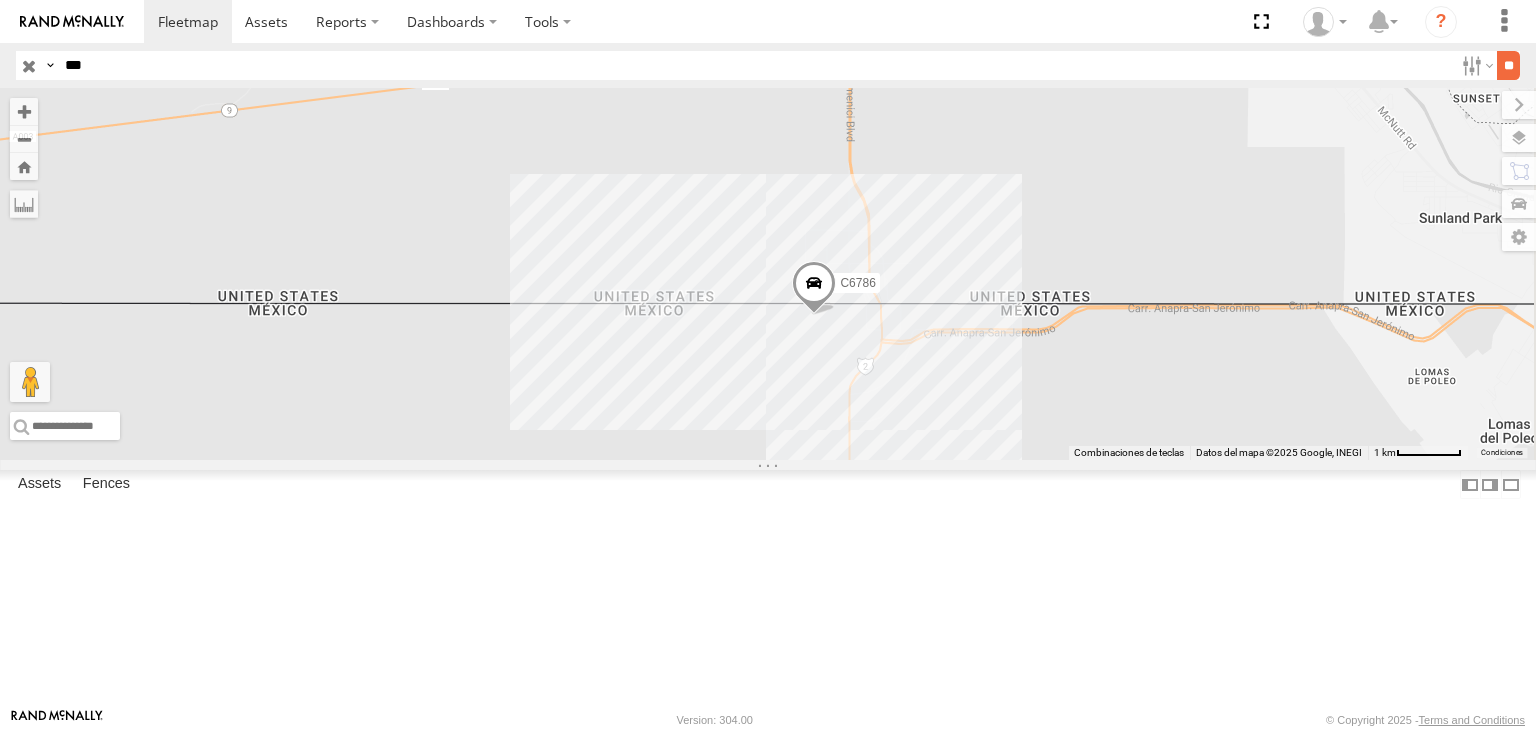 click on "**" at bounding box center [1508, 65] 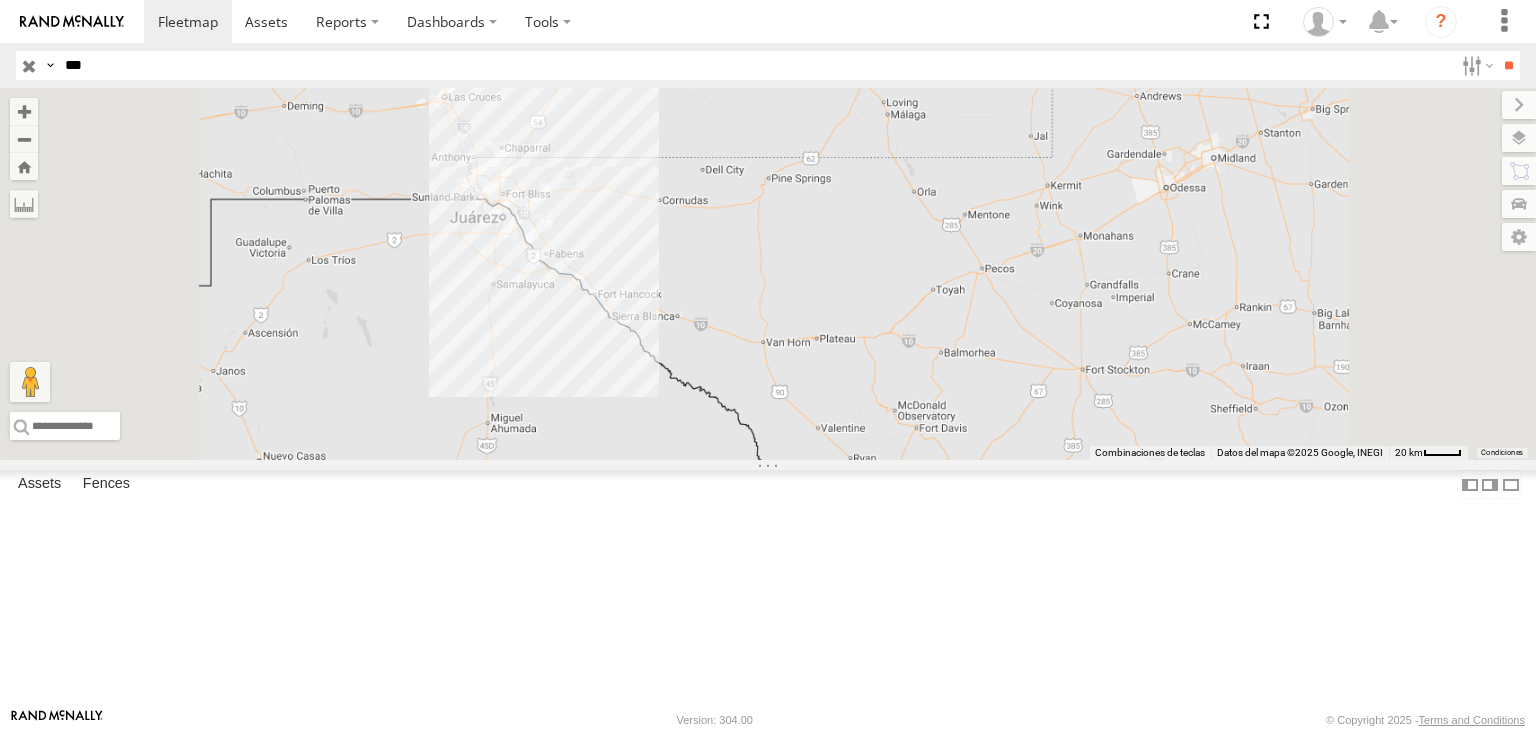 drag, startPoint x: 853, startPoint y: 252, endPoint x: 963, endPoint y: 297, distance: 118.84864 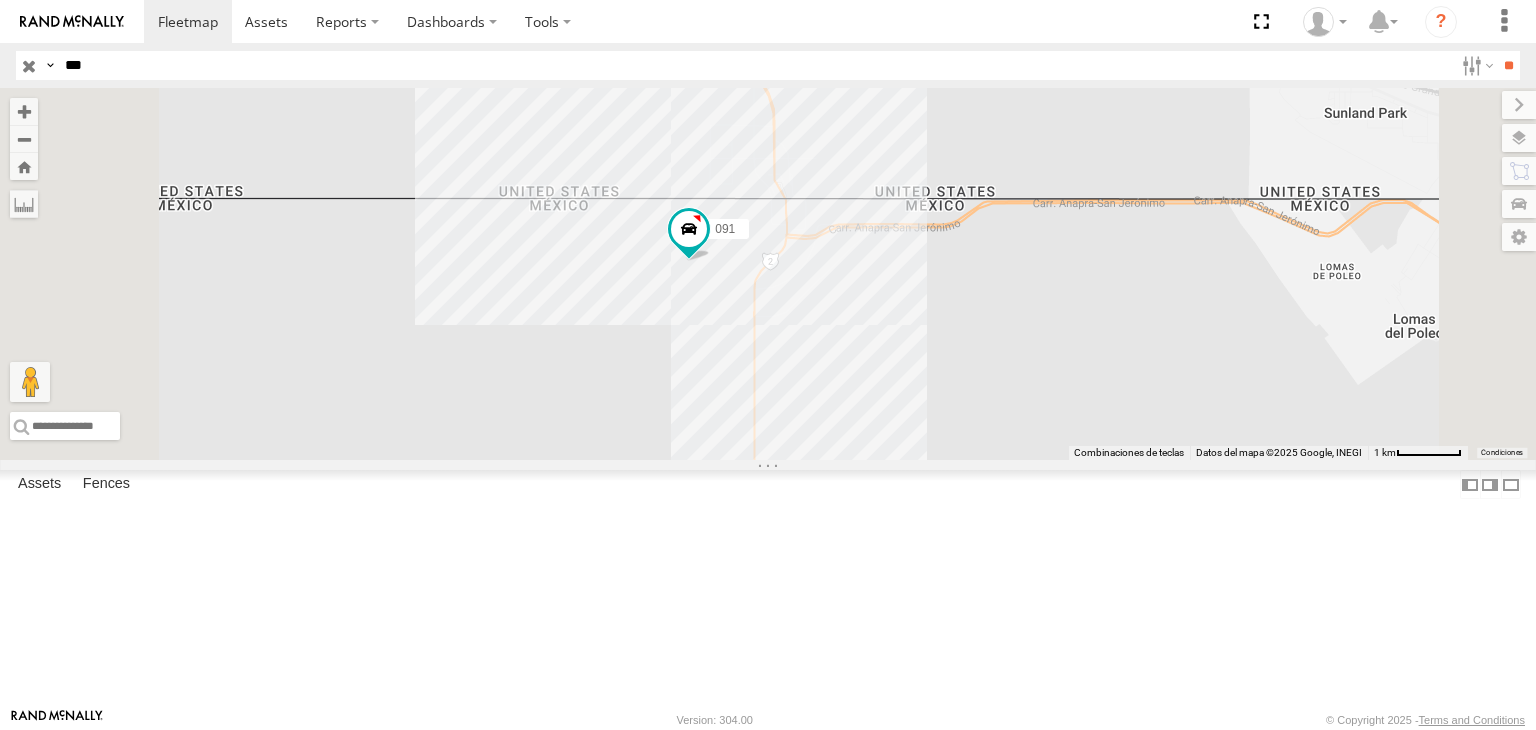 click on "***" at bounding box center (755, 65) 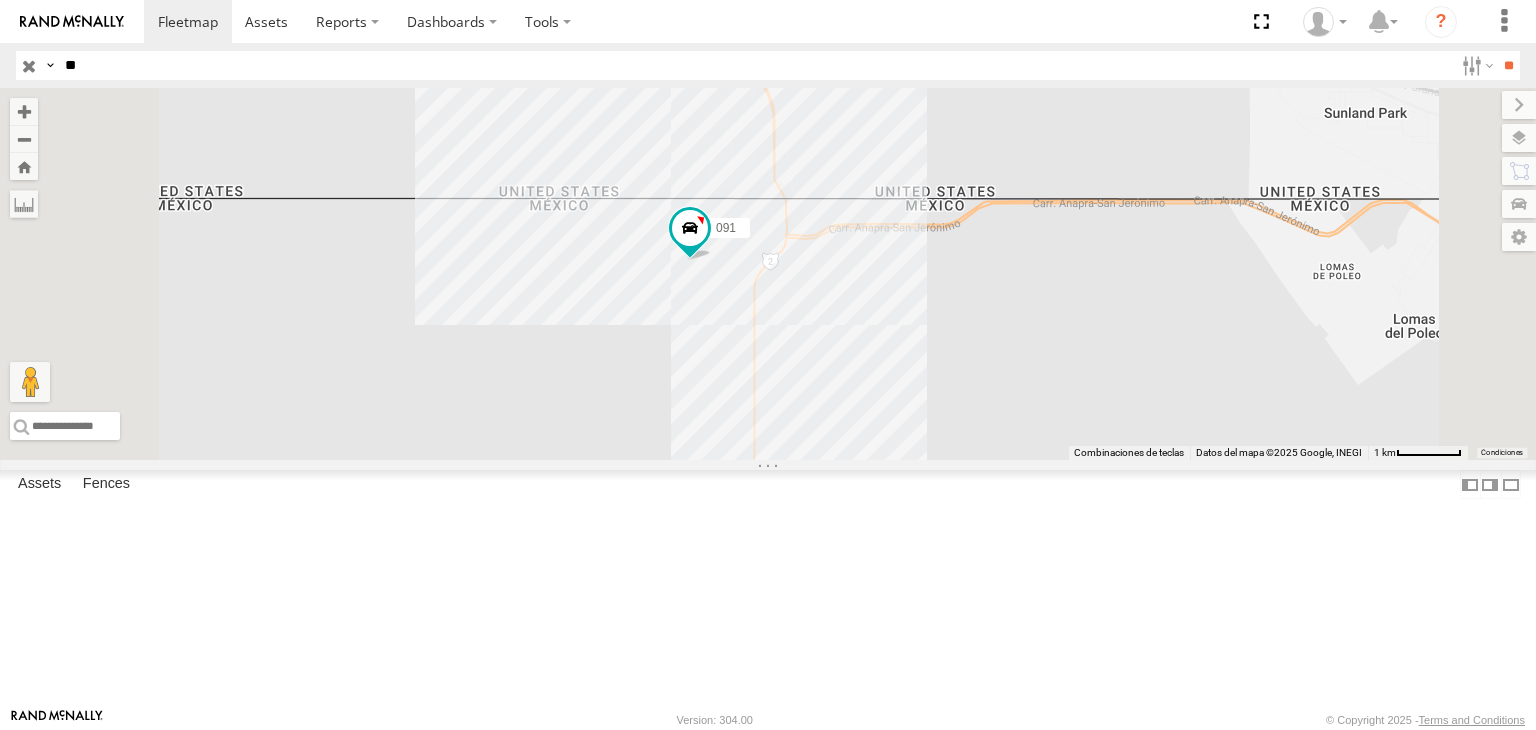 type on "*" 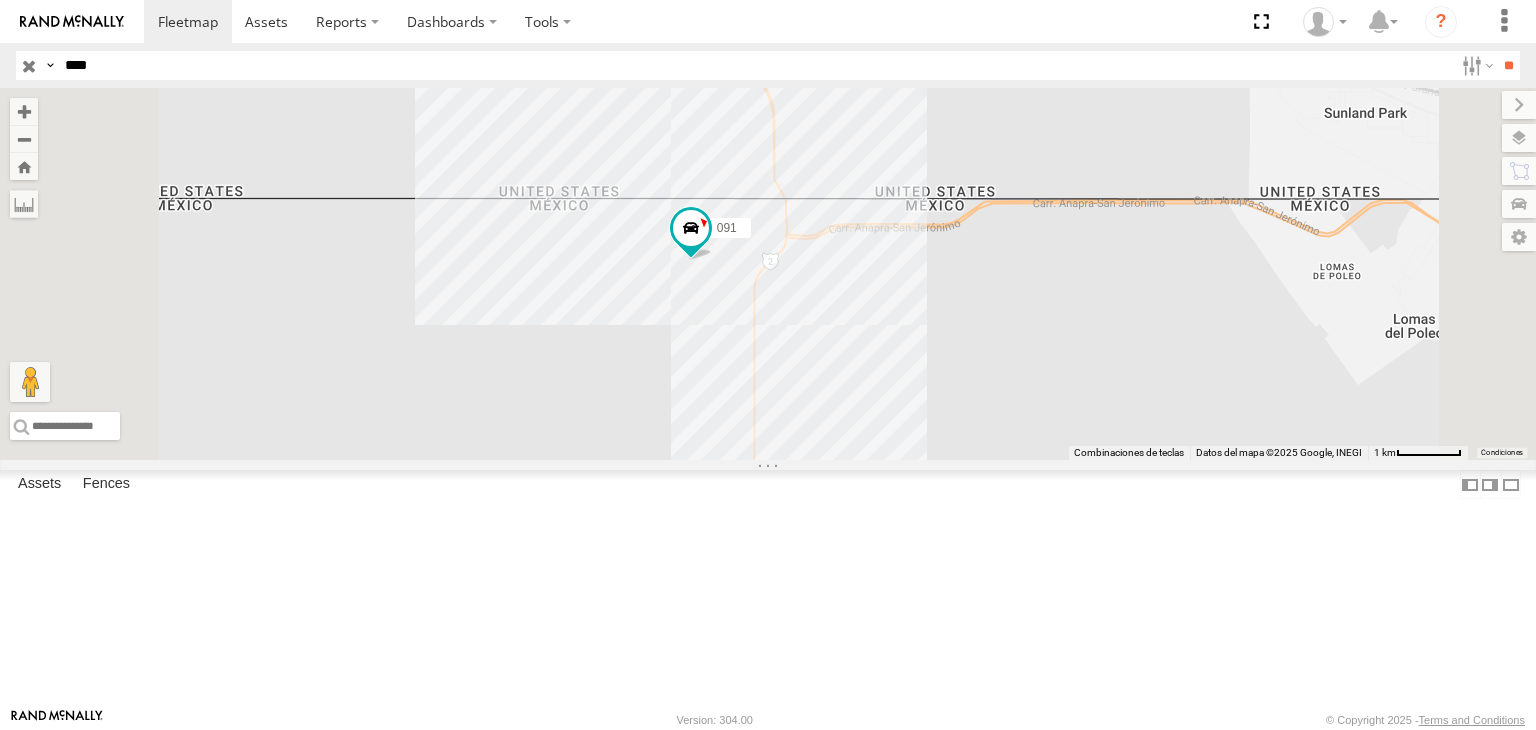 type on "****" 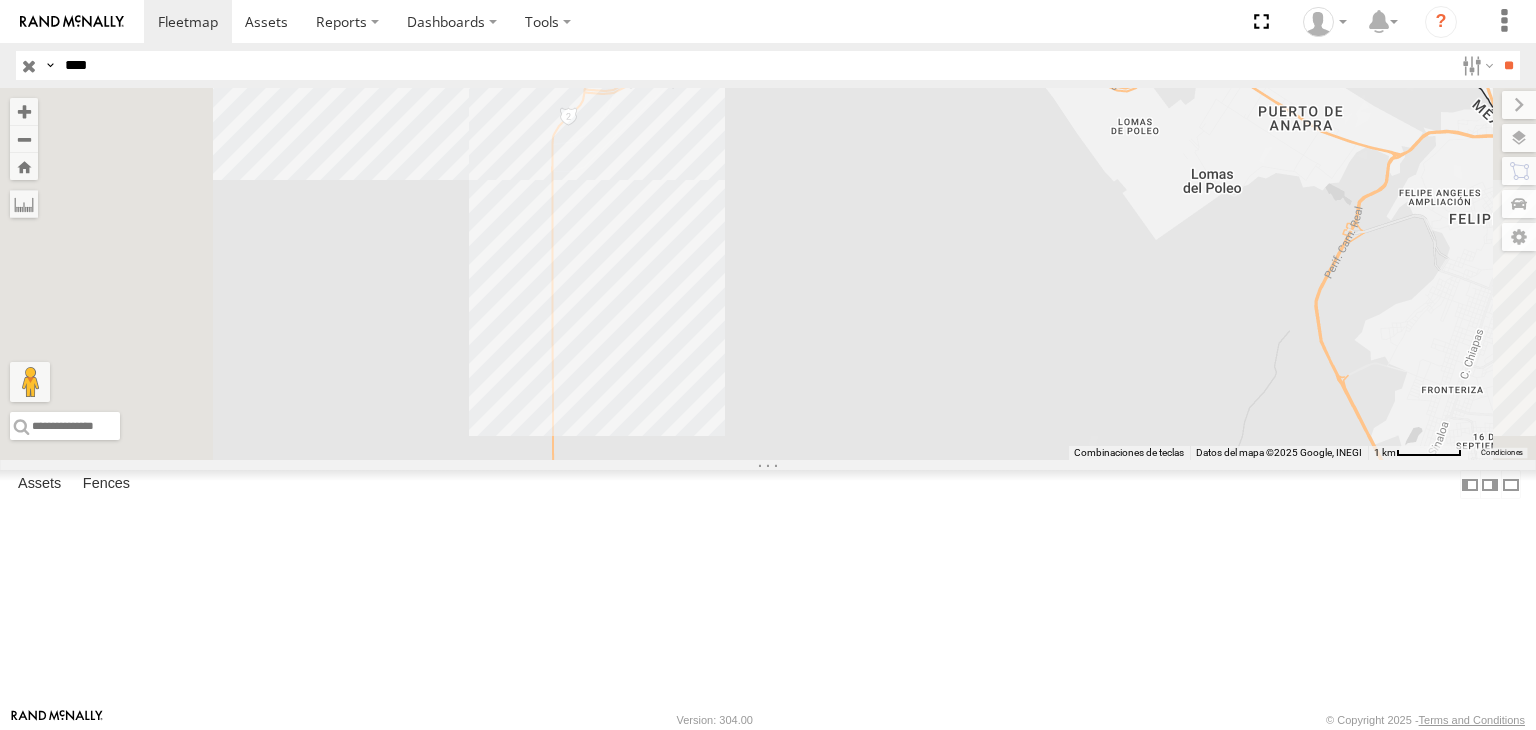 click at bounding box center [29, 65] 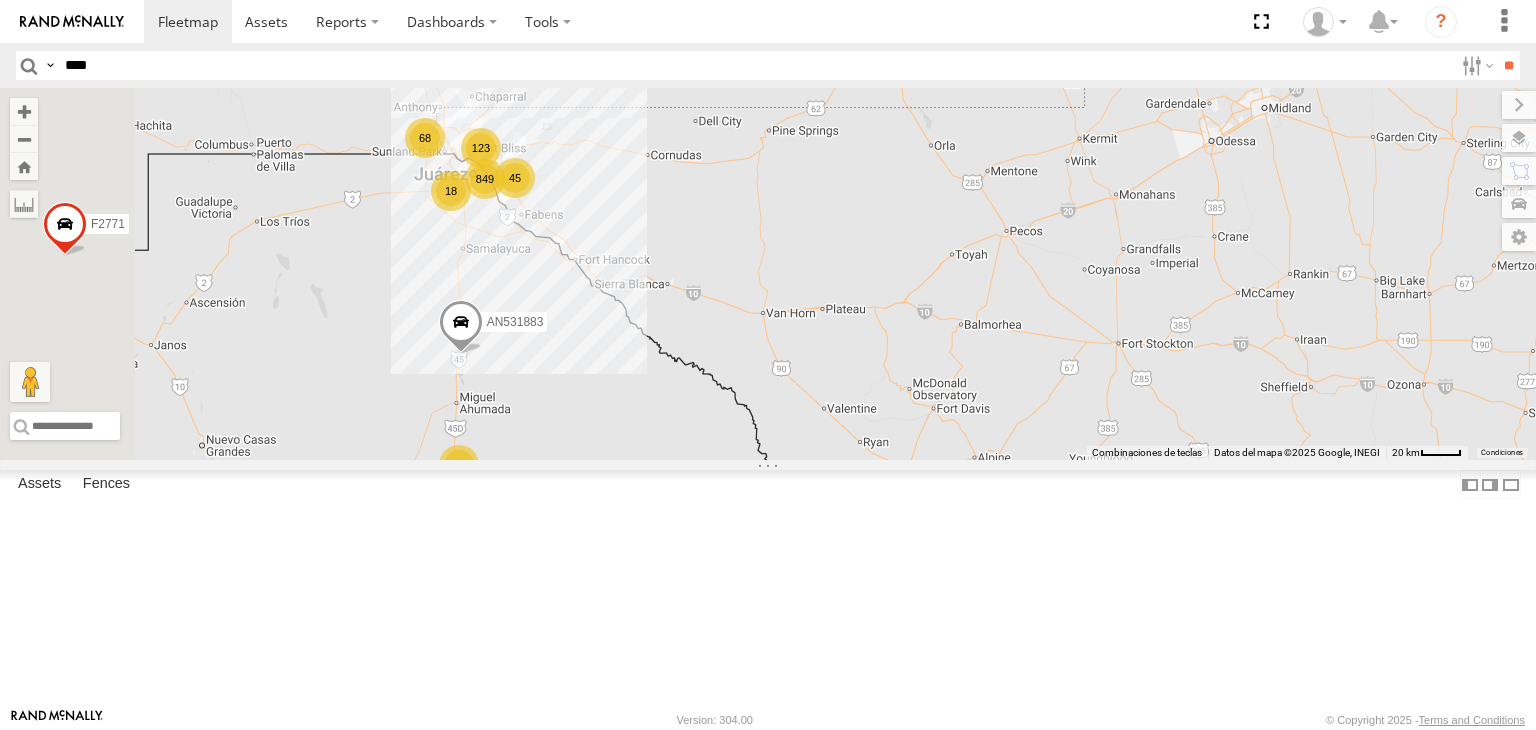 drag, startPoint x: 678, startPoint y: 296, endPoint x: 831, endPoint y: 299, distance: 153.0294 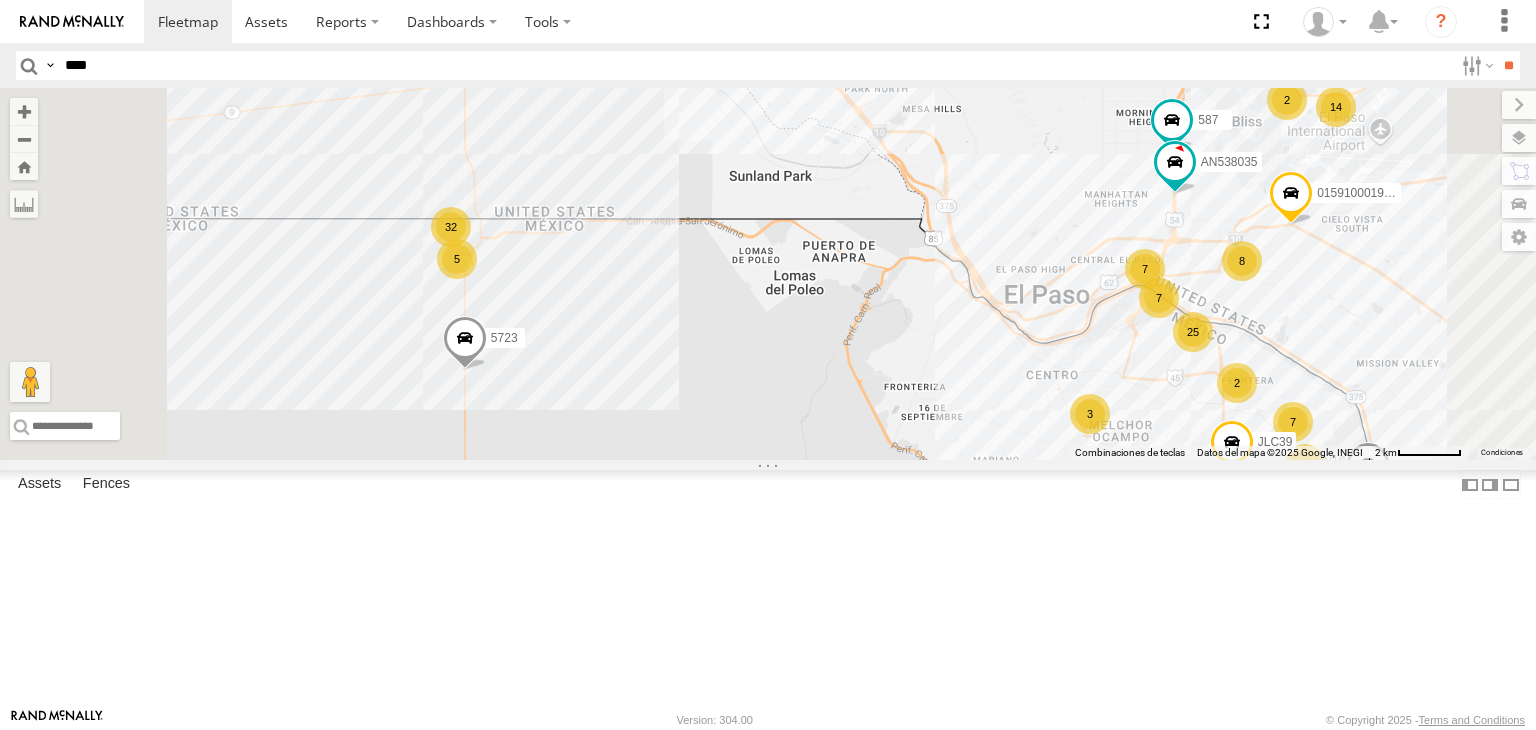 drag, startPoint x: 755, startPoint y: 313, endPoint x: 820, endPoint y: 309, distance: 65.12296 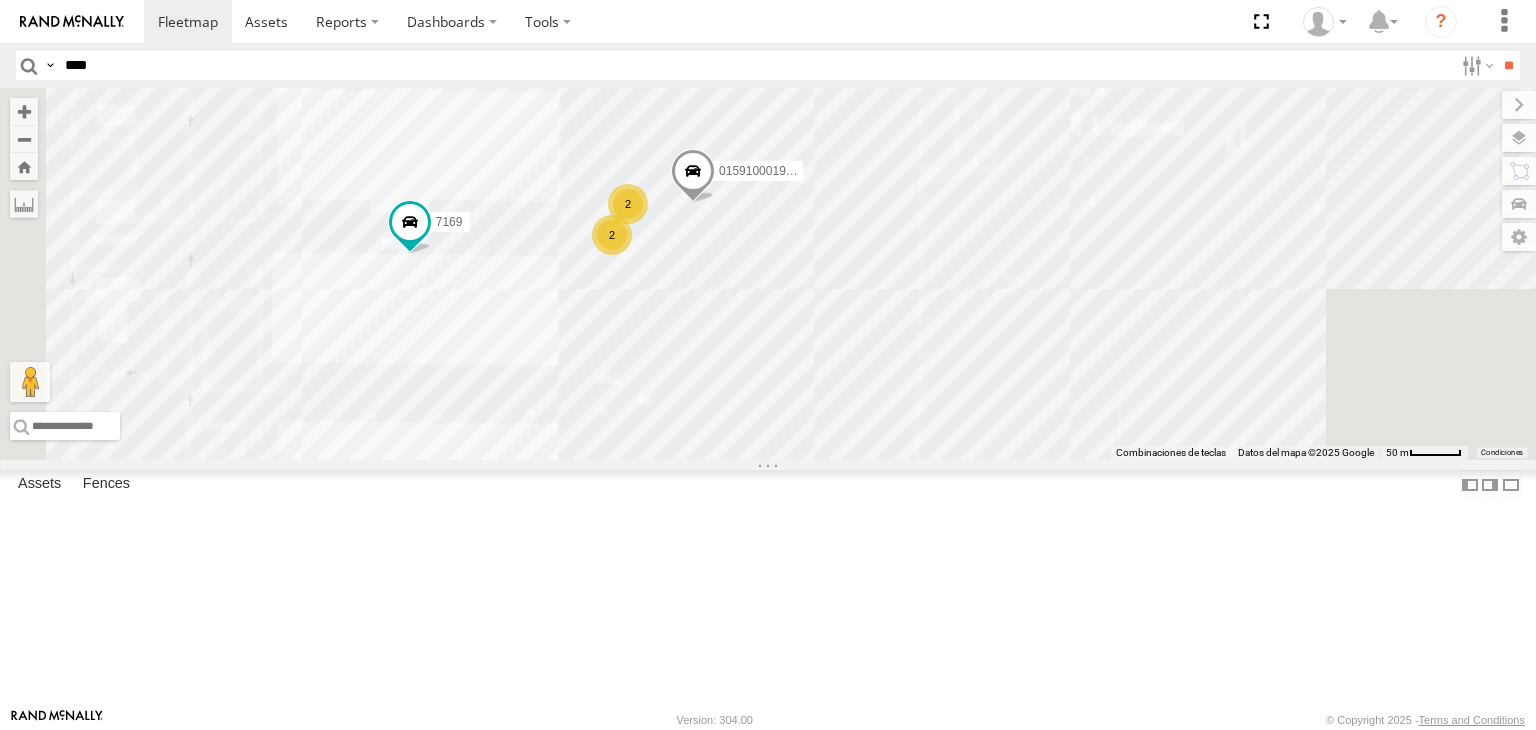 drag, startPoint x: 866, startPoint y: 382, endPoint x: 868, endPoint y: 422, distance: 40.04997 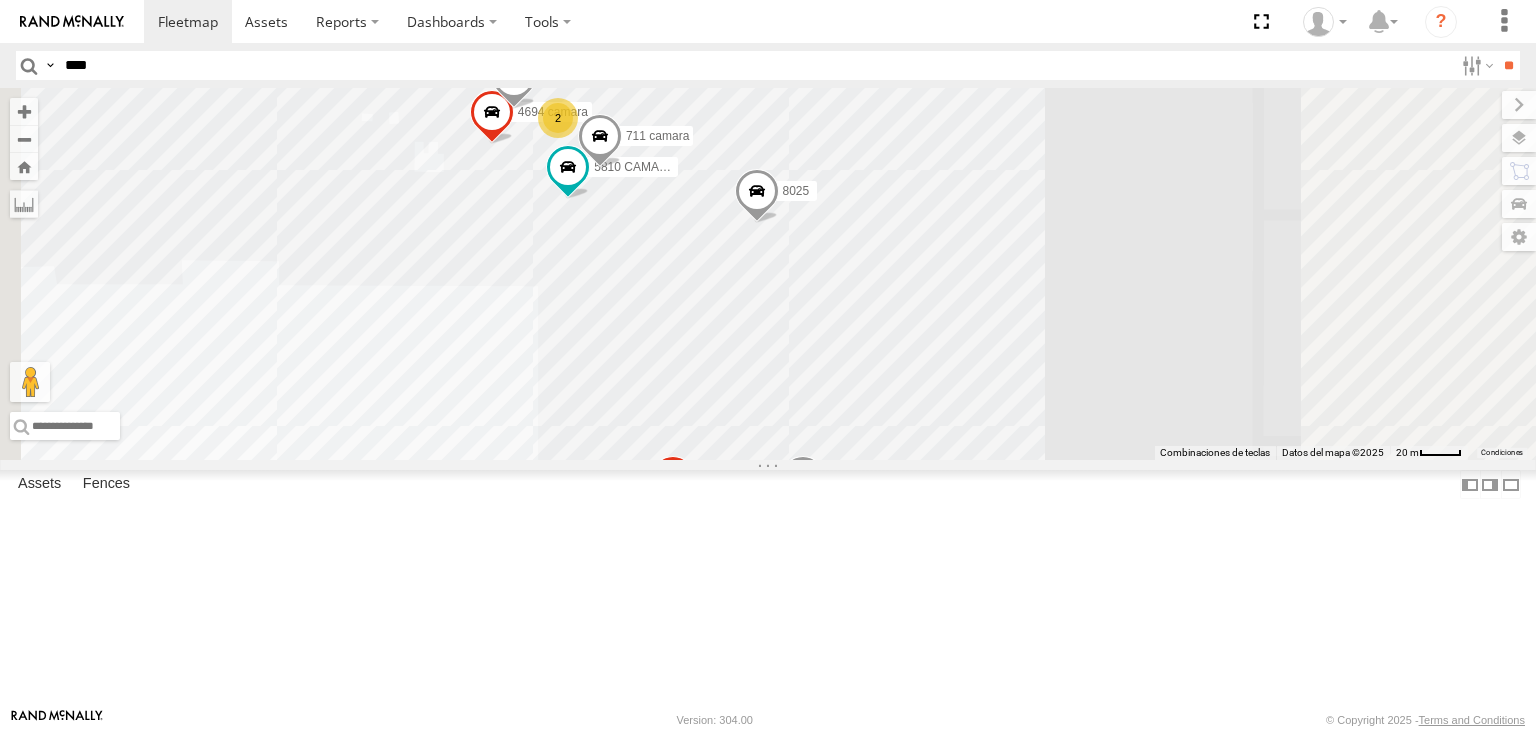 click on "AN531863 AN538865 F2771 AN531883 447 8075 5723 288 587 NISSAN 302 015910001918195 JLC39 AN538035 634 2771 9043 865 682 7169 AN534992 8025 015910001976482 4694 camara AN535367 AN532116 5810 CAMARA 8739 2 711 camara AN531674 AN539200 - EXTERIOR 2" at bounding box center [768, 274] 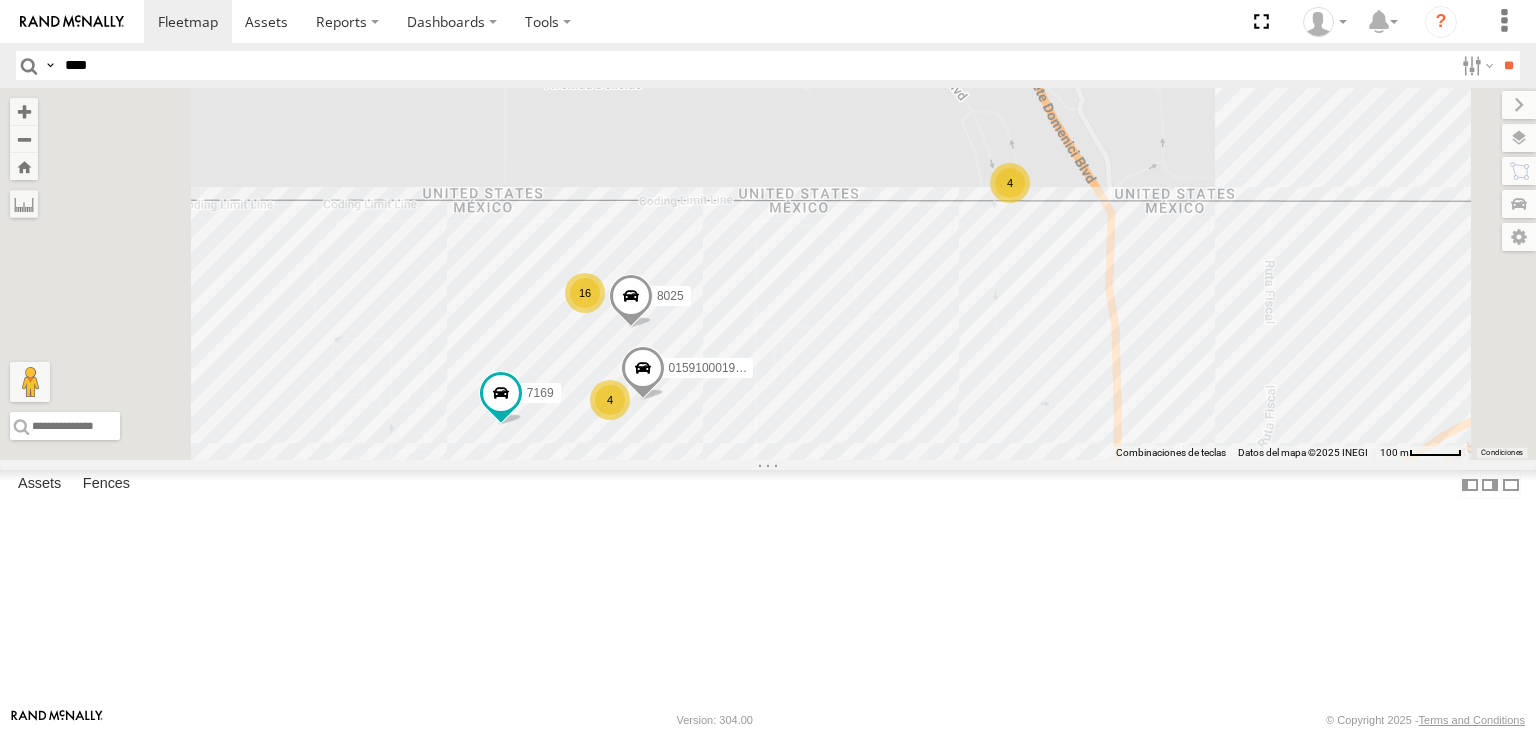 drag, startPoint x: 967, startPoint y: 561, endPoint x: 957, endPoint y: 476, distance: 85.58621 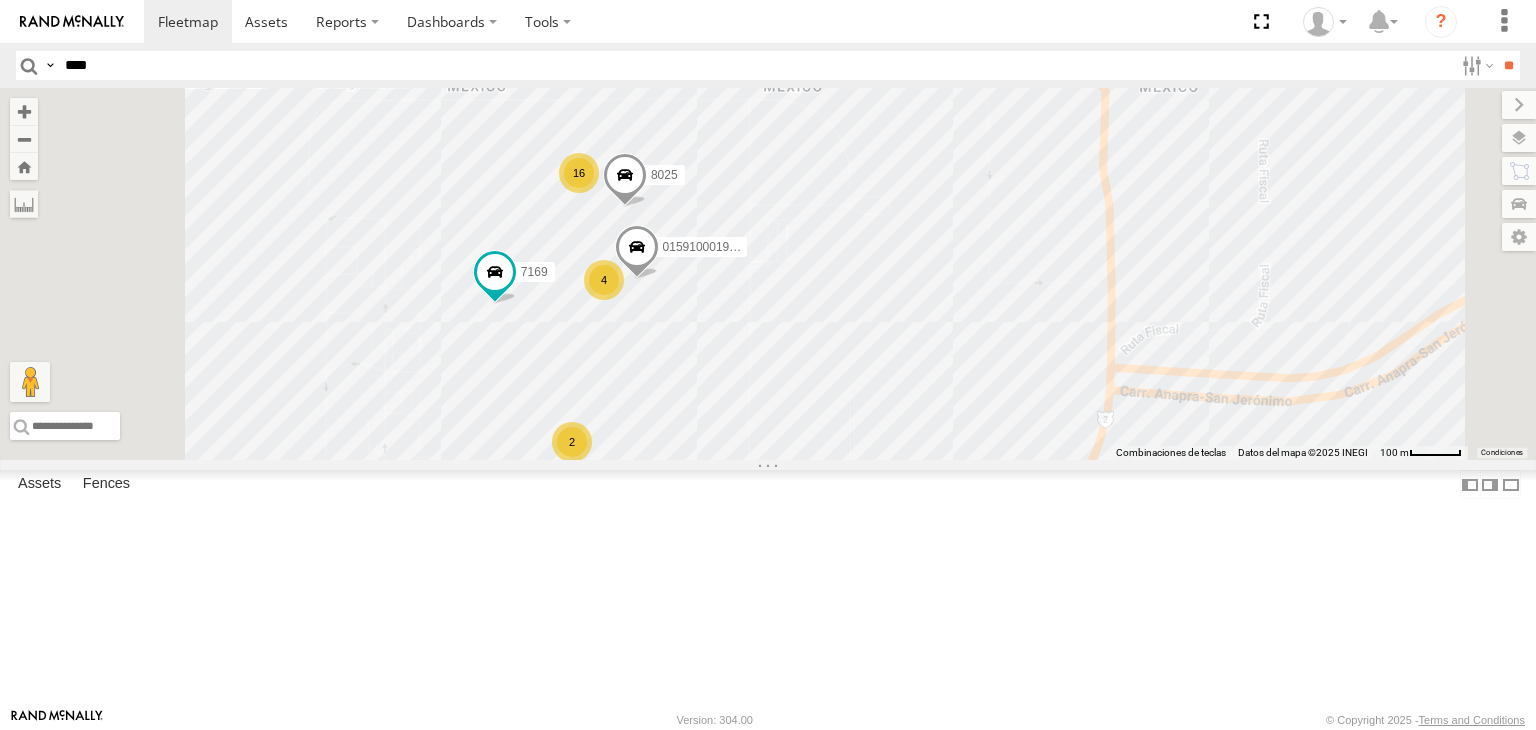 click on "Search Query
Asset ID
Asset Label
Registration
Manufacturer
Model
VIN
Job ID IP" at bounding box center (768, 65) 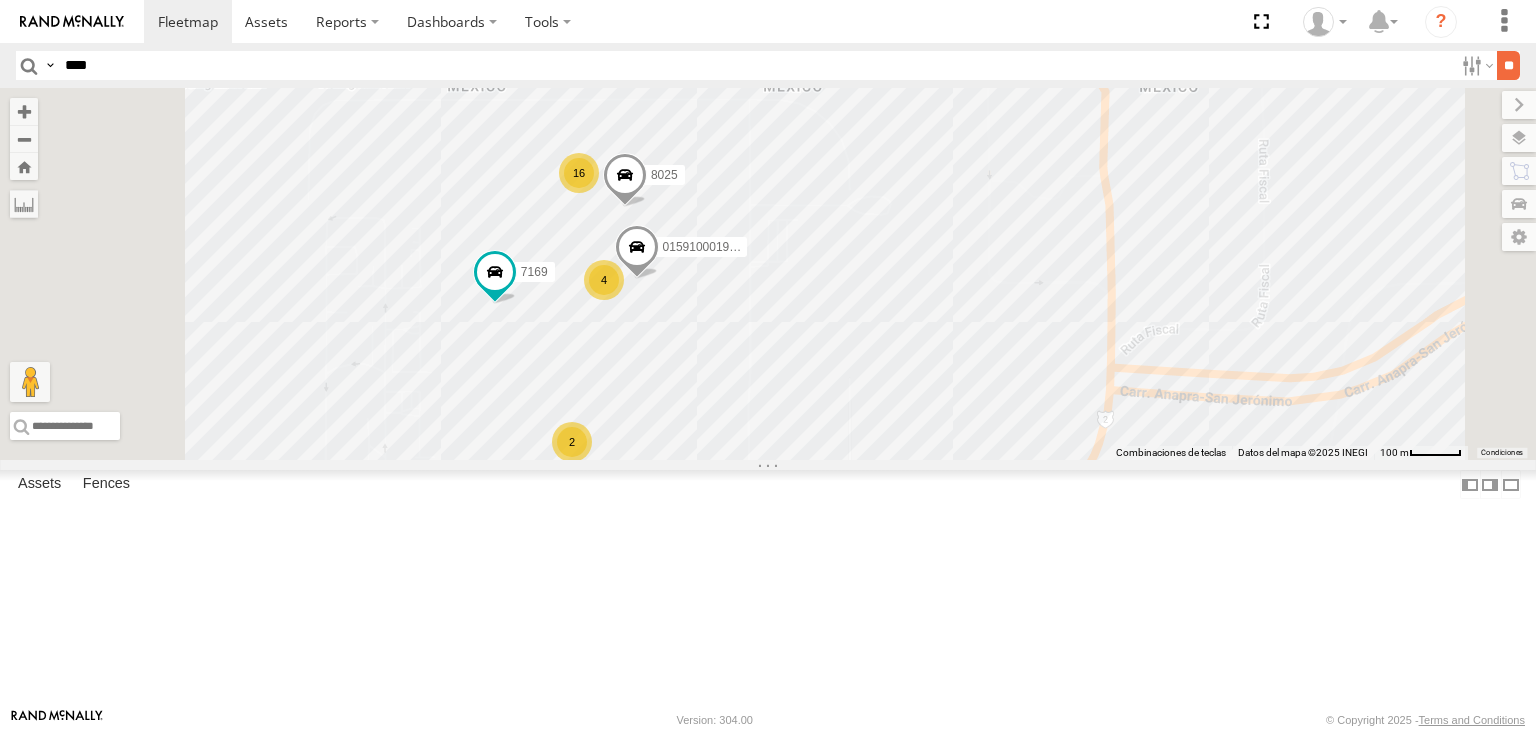 click on "**" at bounding box center [1508, 65] 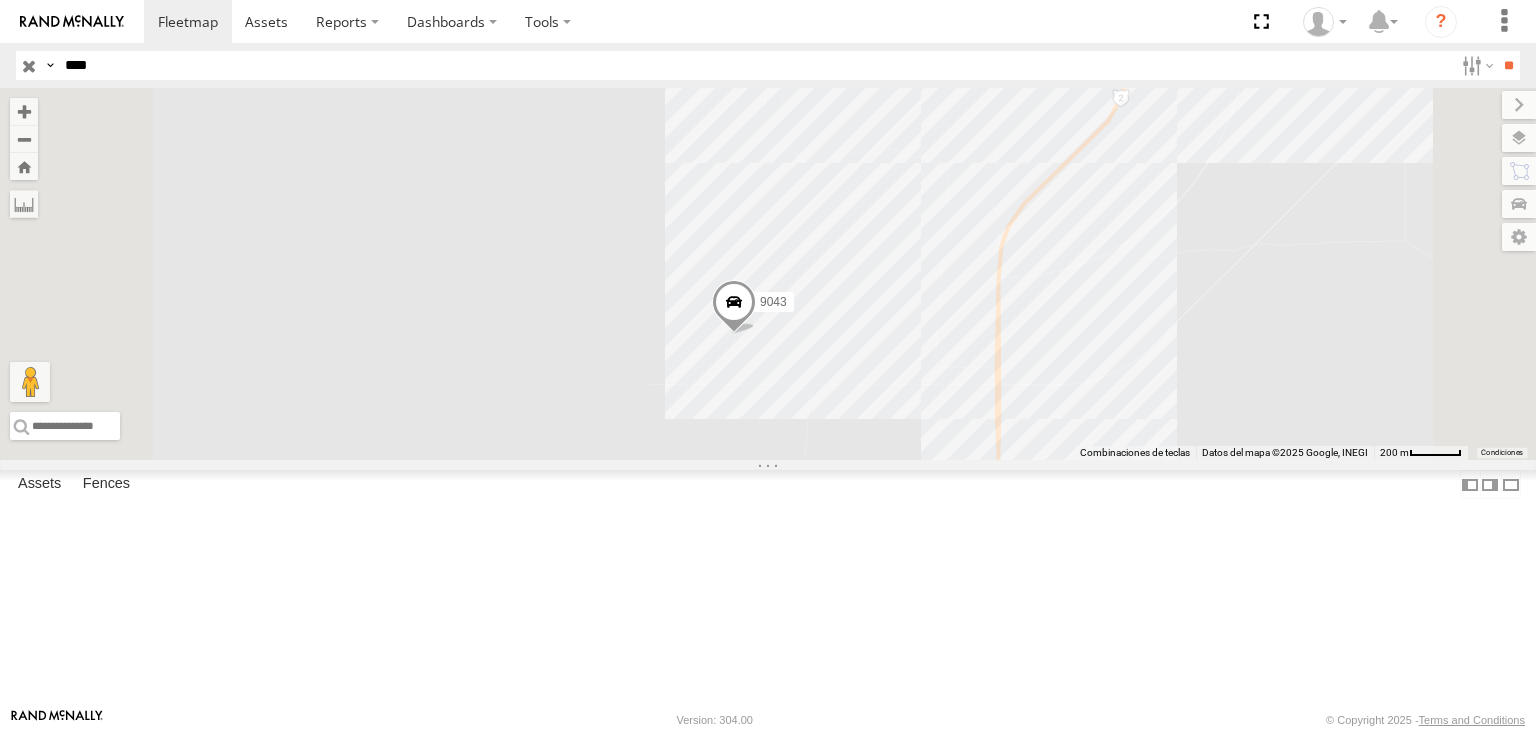 click on "****" at bounding box center [755, 65] 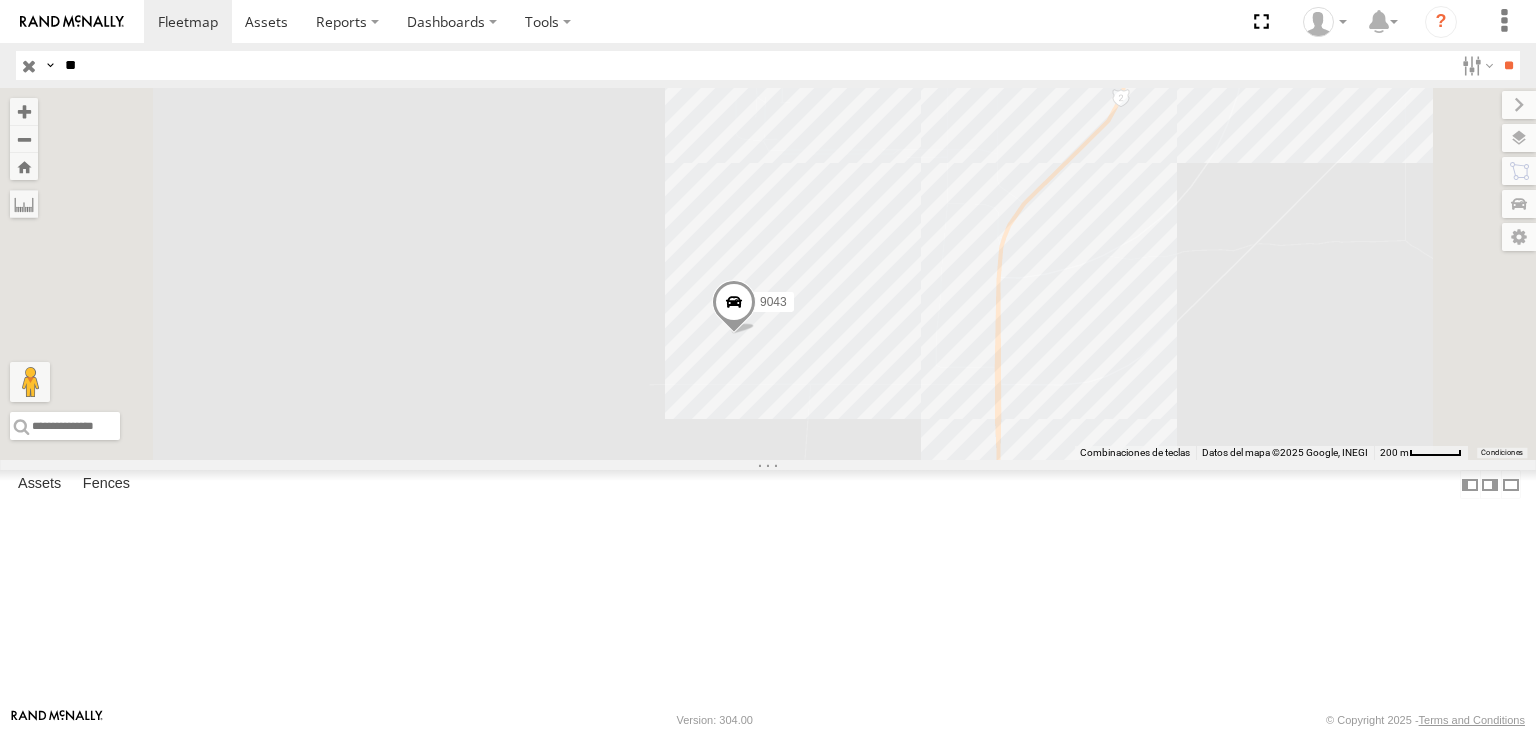 type on "*" 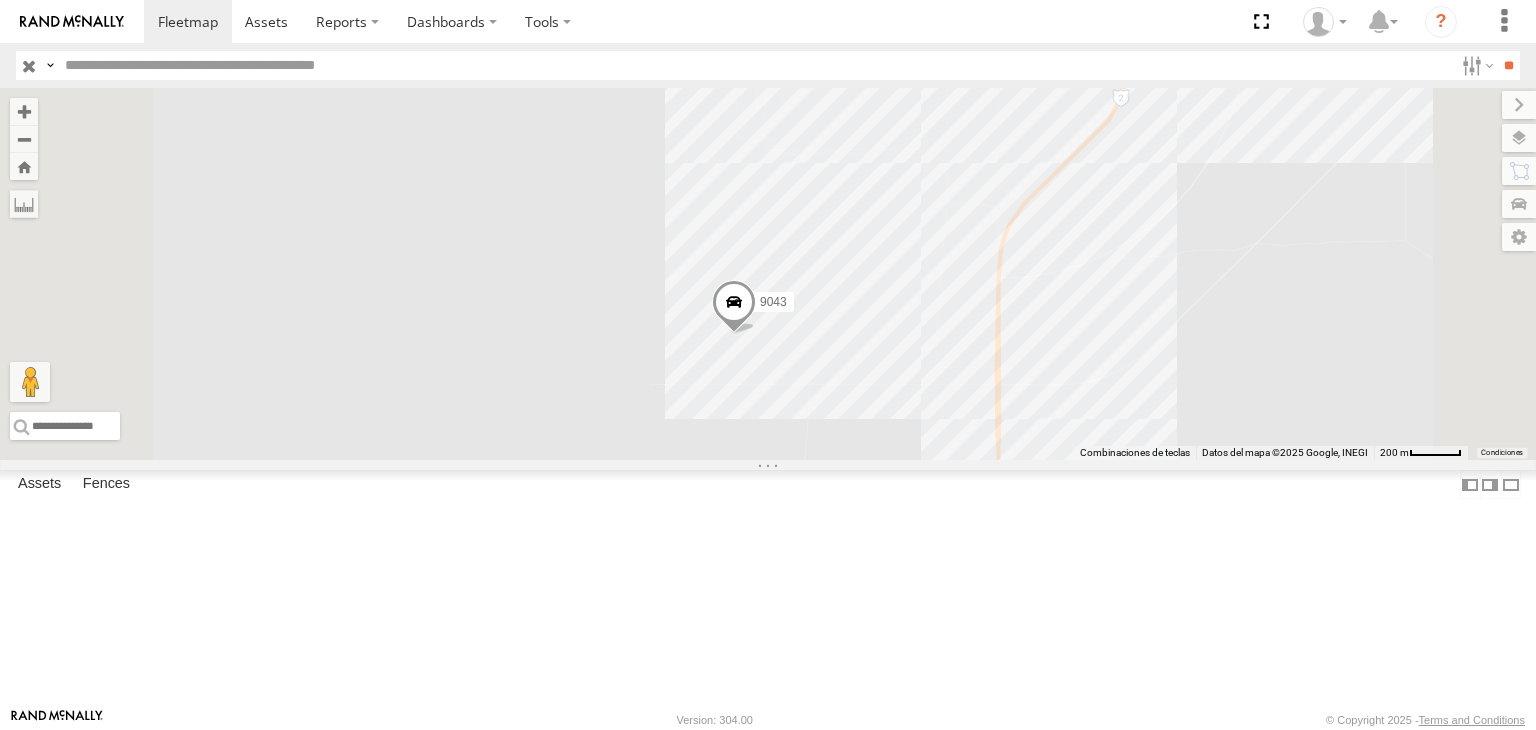 click at bounding box center [755, 65] 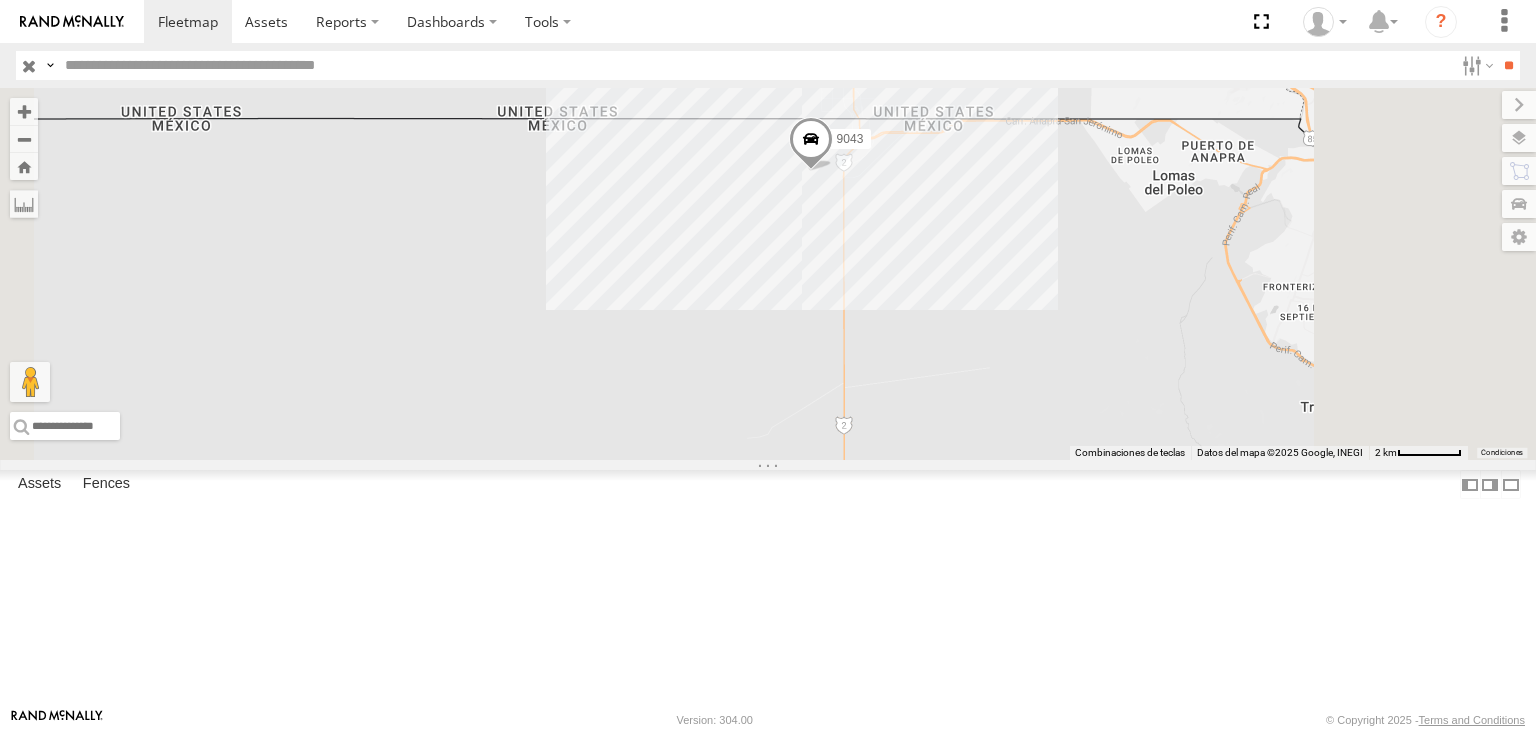 click at bounding box center (29, 65) 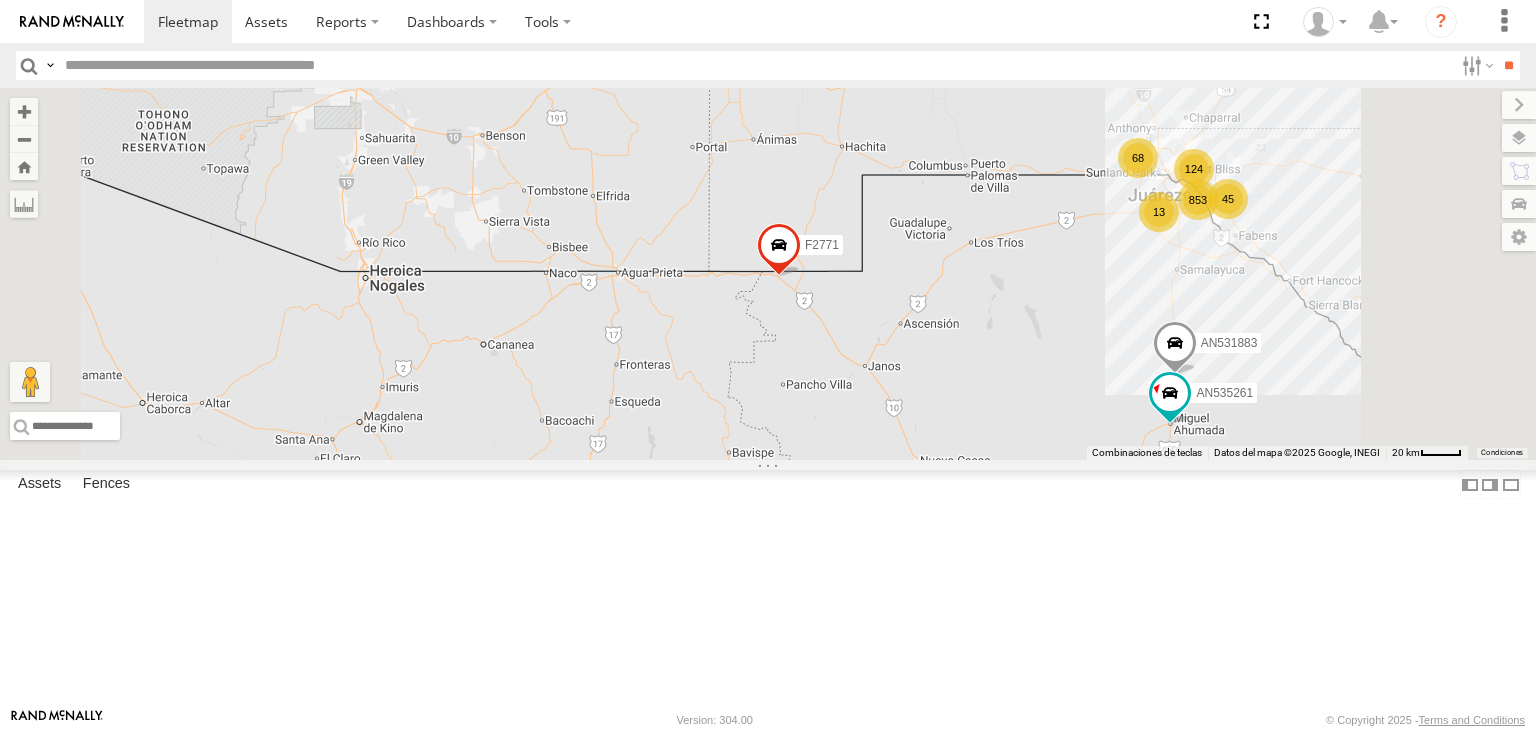 drag, startPoint x: 1167, startPoint y: 324, endPoint x: 1085, endPoint y: 367, distance: 92.5905 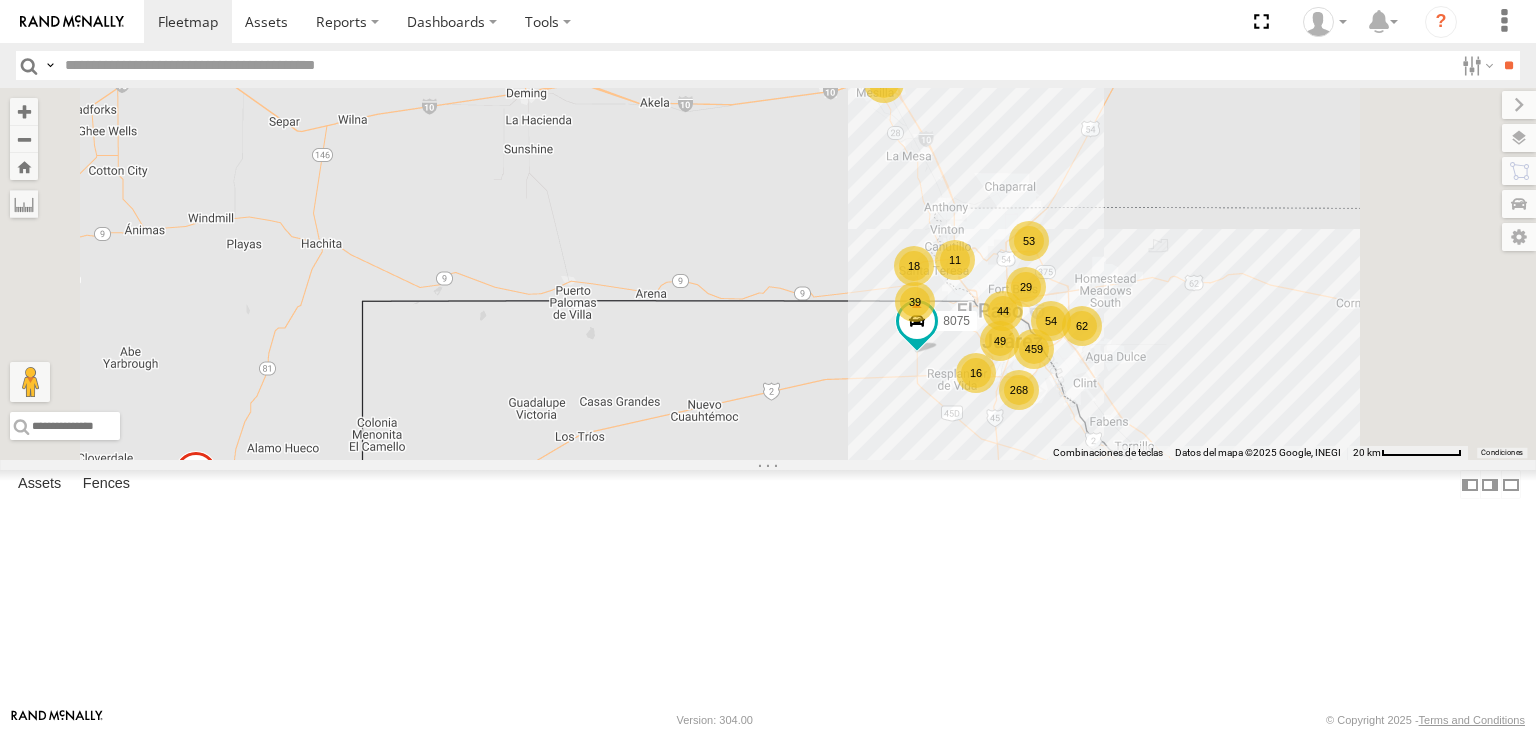 drag, startPoint x: 1199, startPoint y: 435, endPoint x: 1118, endPoint y: 388, distance: 93.64828 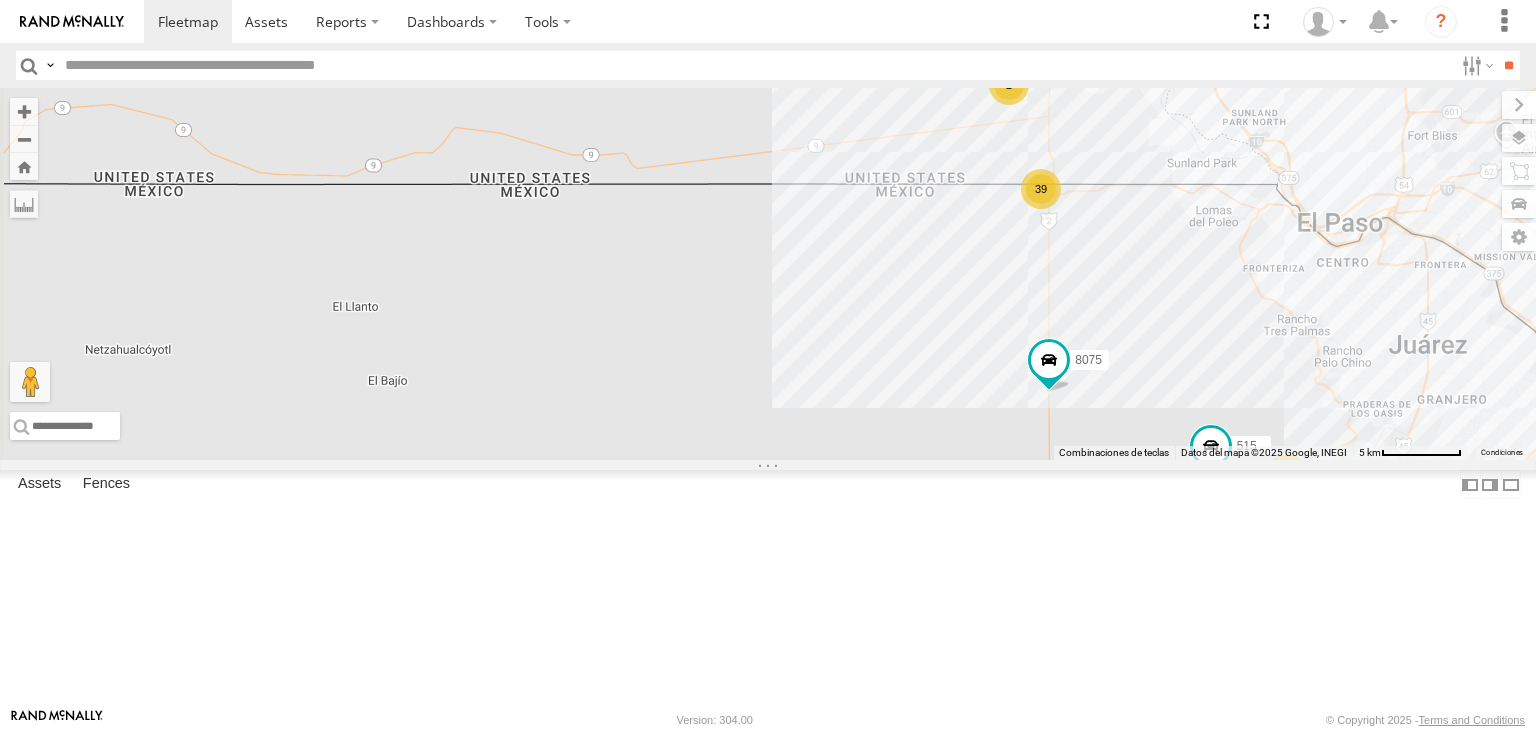 drag, startPoint x: 1083, startPoint y: 383, endPoint x: 1206, endPoint y: 377, distance: 123.146255 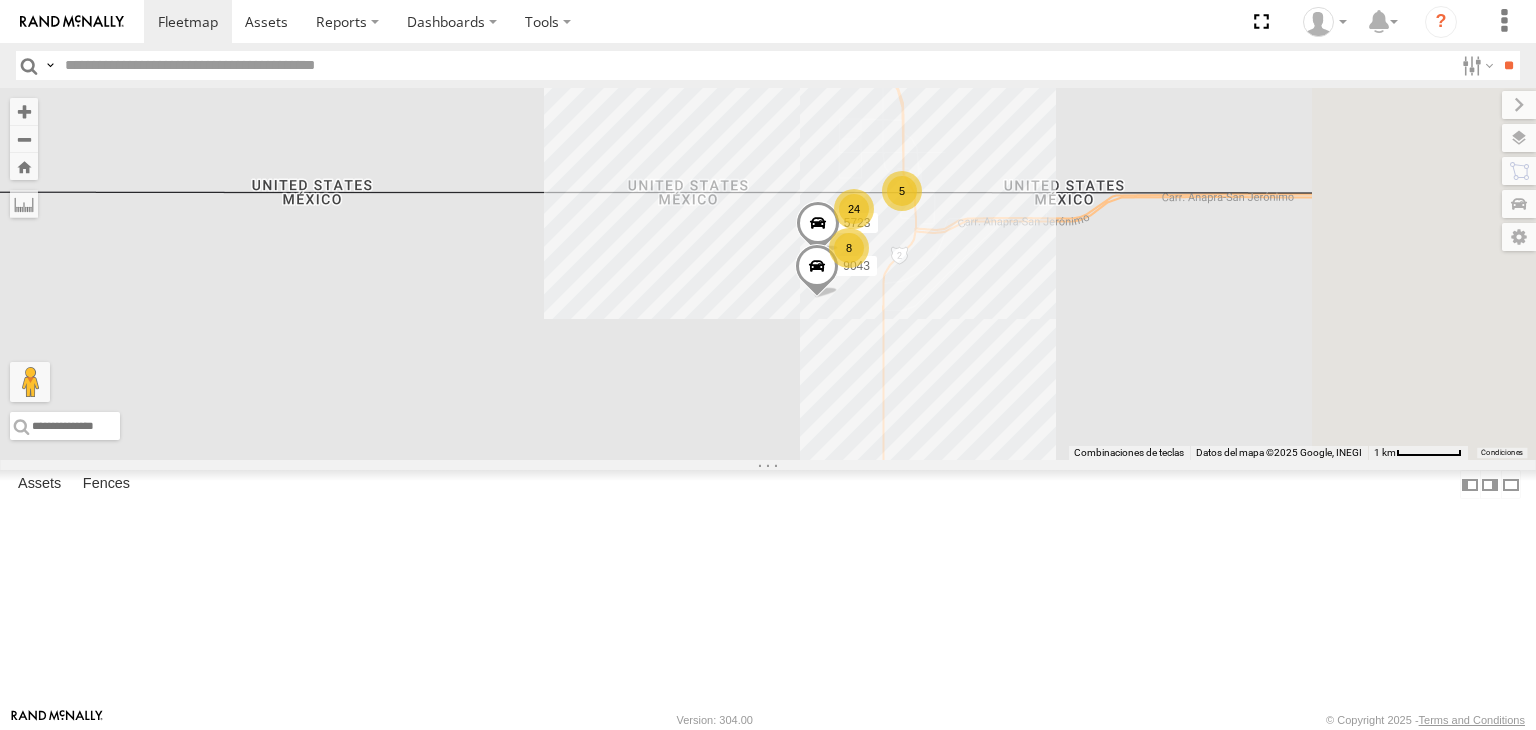drag, startPoint x: 1309, startPoint y: 316, endPoint x: 968, endPoint y: 337, distance: 341.64603 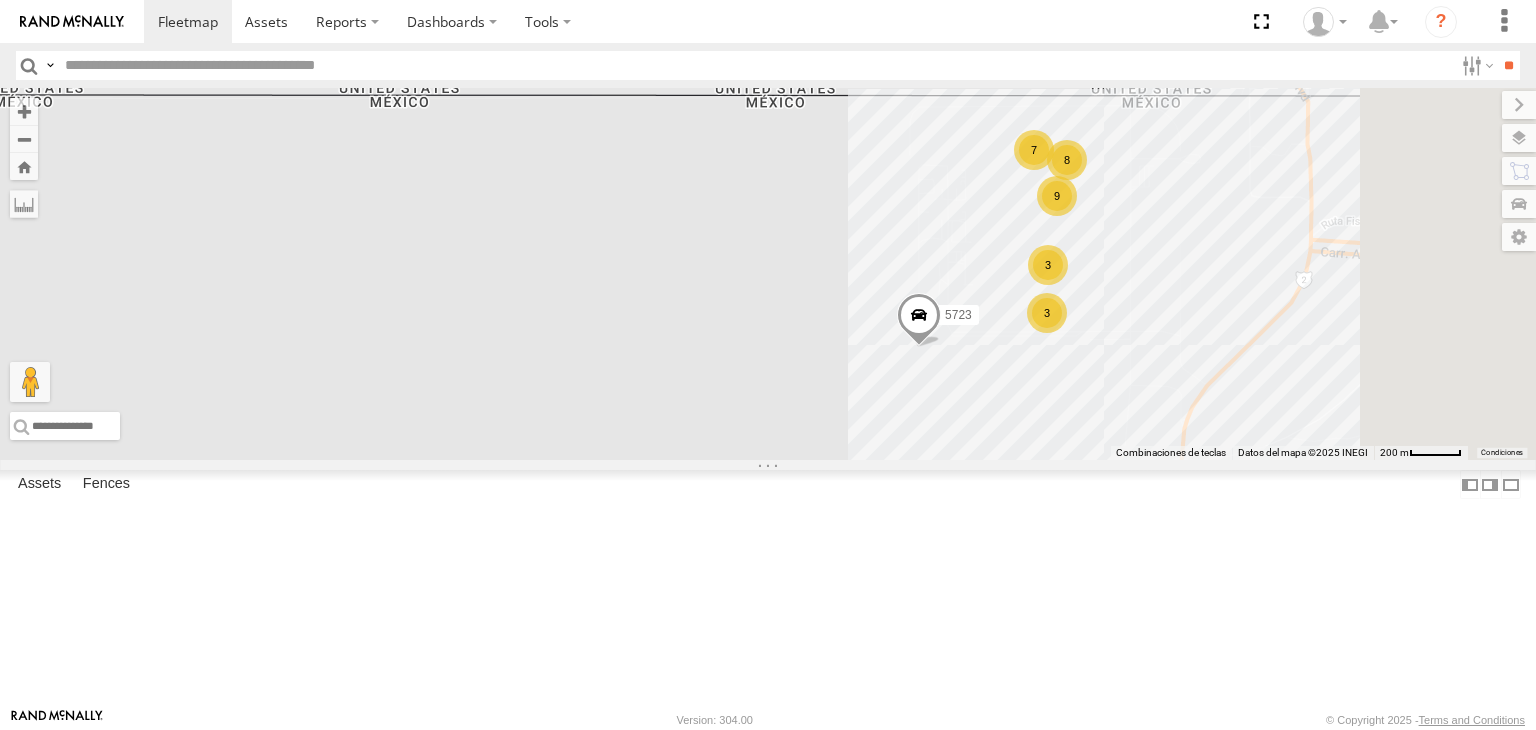 drag, startPoint x: 1332, startPoint y: 306, endPoint x: 1171, endPoint y: 315, distance: 161.25136 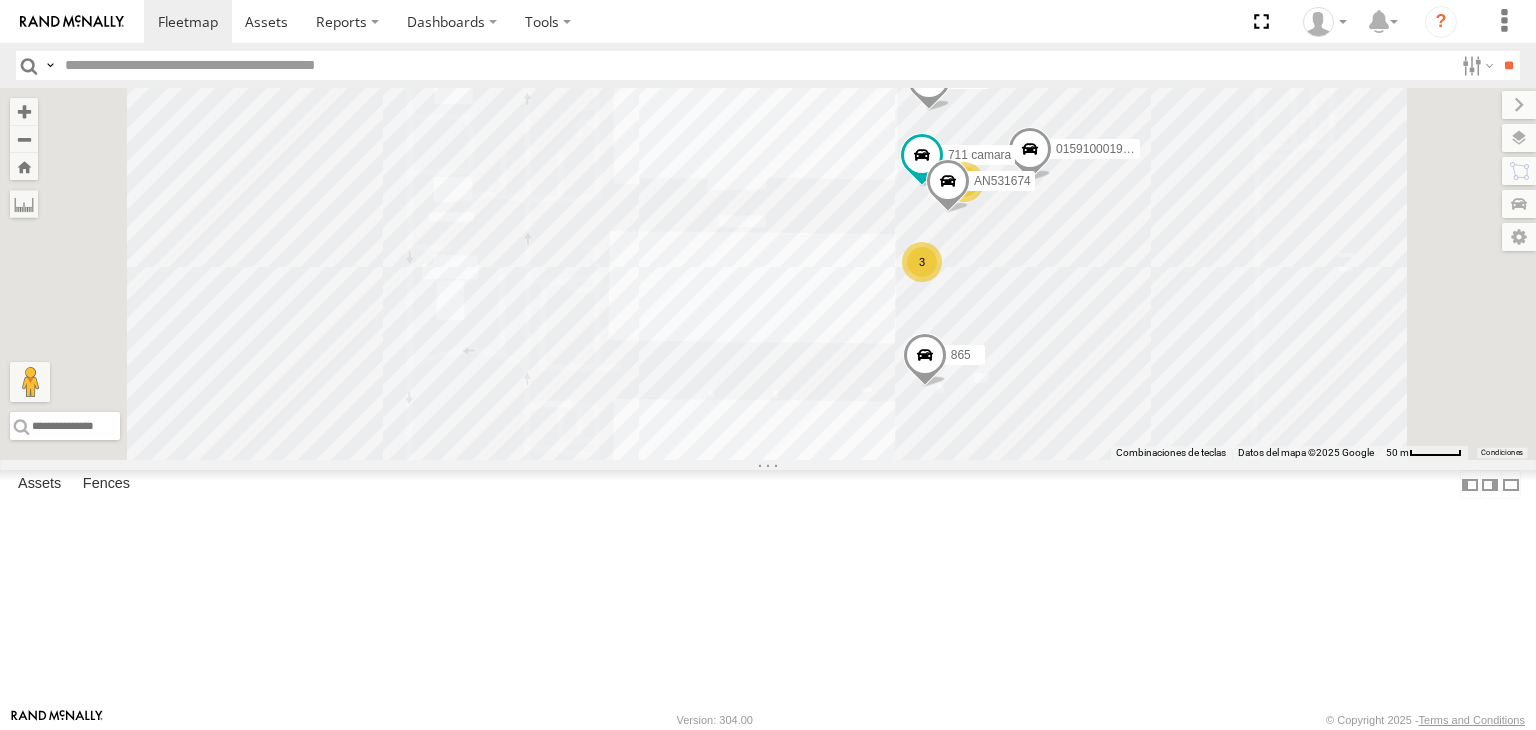 click on "AN531863 AN538865 F2771 AN539666 AN531883 AN535261 8075 515 AN539216 5723 9043 2771 5538 AN534992 8025 9254 015910001976482 865 2 2 2 TS 187 Foxconn 3 4694 camara 711 camara TS Foxxcon 187 AN531674" at bounding box center [768, 274] 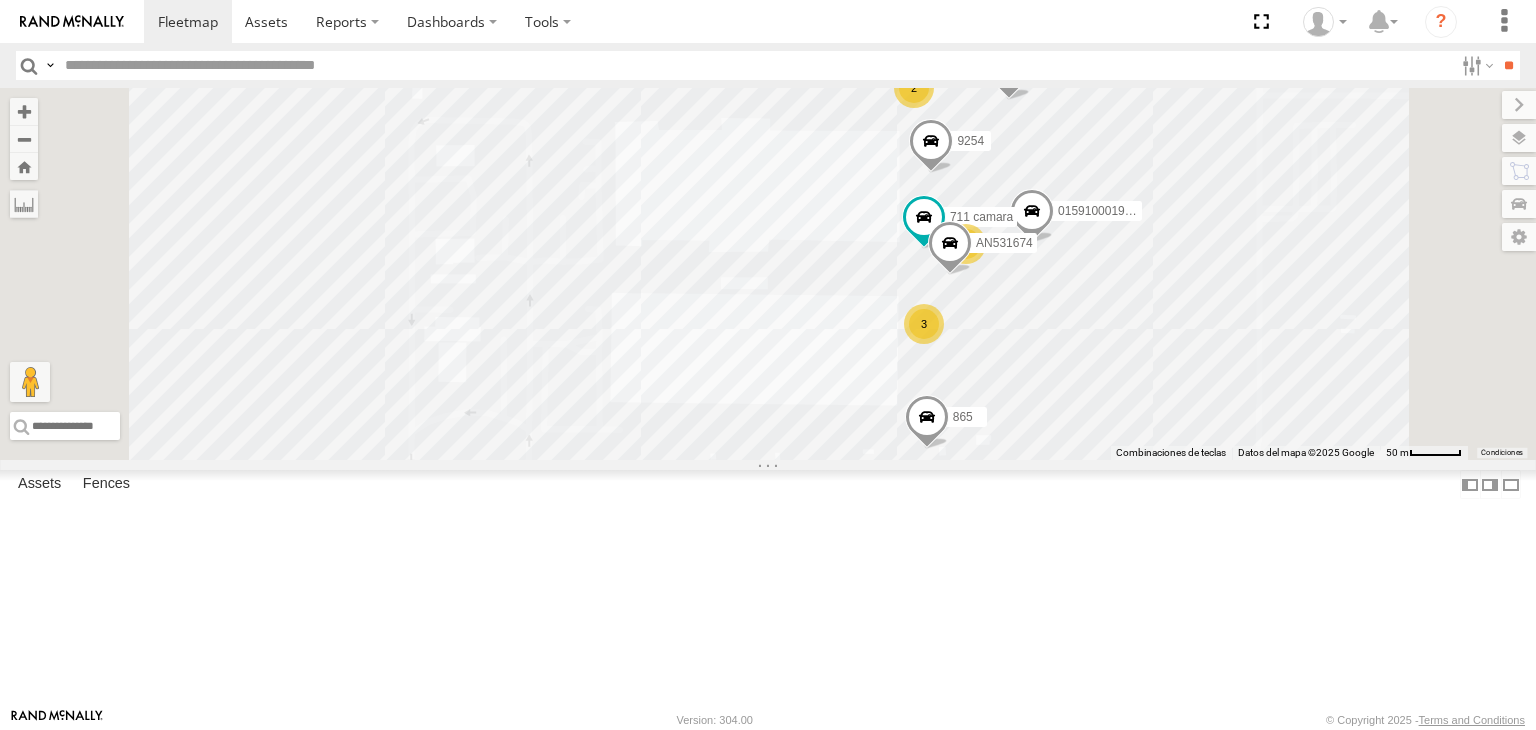 drag, startPoint x: 1380, startPoint y: 215, endPoint x: 1384, endPoint y: 250, distance: 35.22783 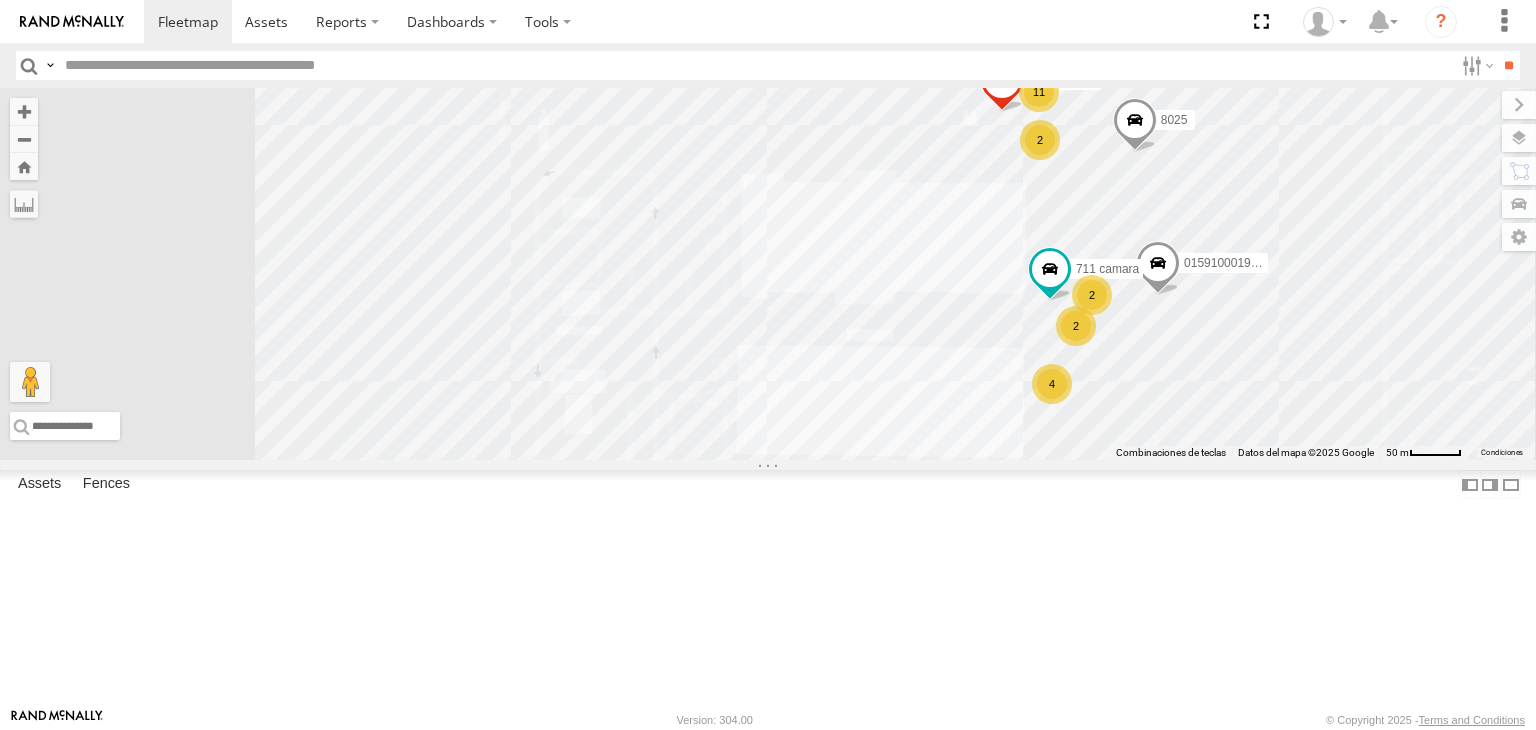 drag, startPoint x: 1290, startPoint y: 297, endPoint x: 1287, endPoint y: 308, distance: 11.401754 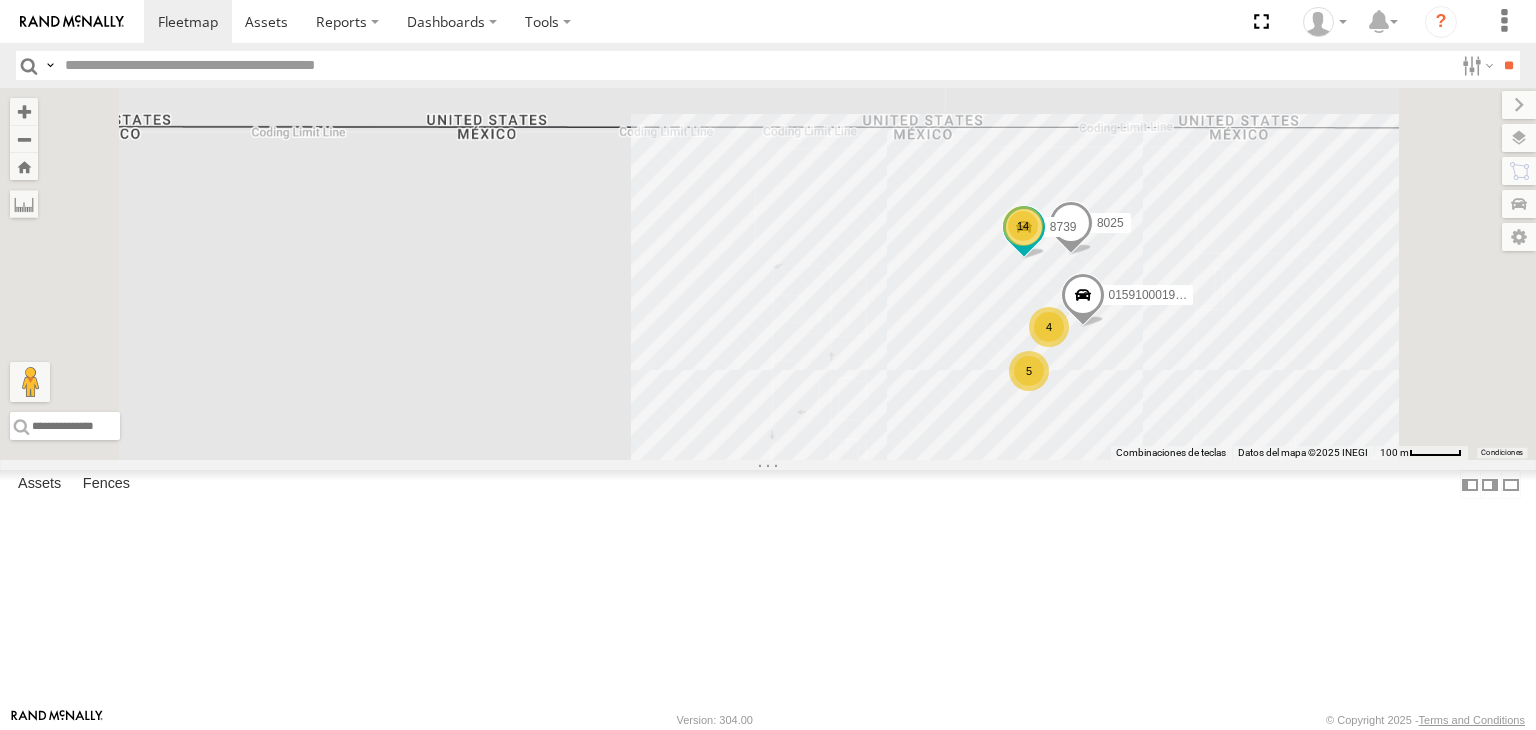 drag, startPoint x: 1258, startPoint y: 499, endPoint x: 1267, endPoint y: 445, distance: 54.74486 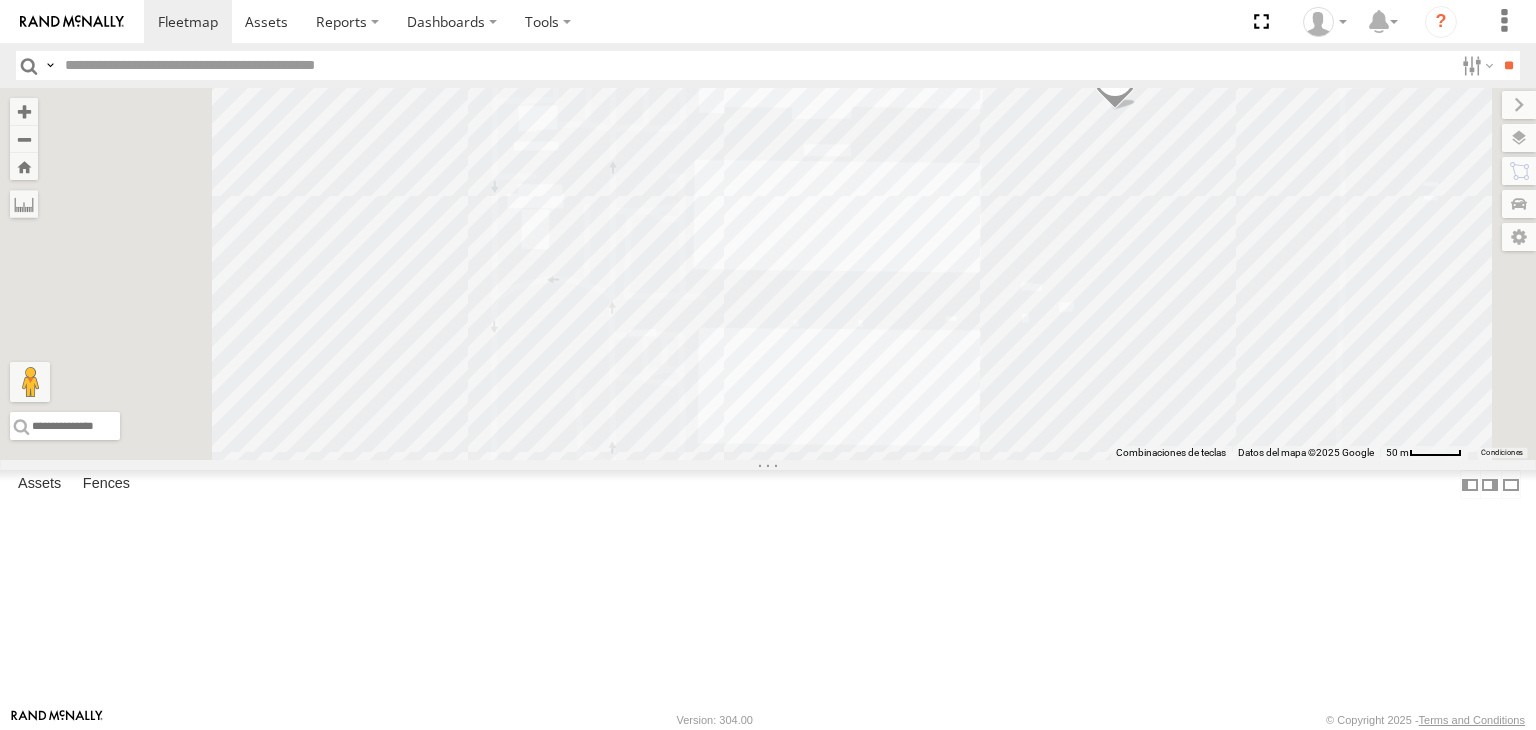 drag, startPoint x: 1274, startPoint y: 531, endPoint x: 1265, endPoint y: 389, distance: 142.28493 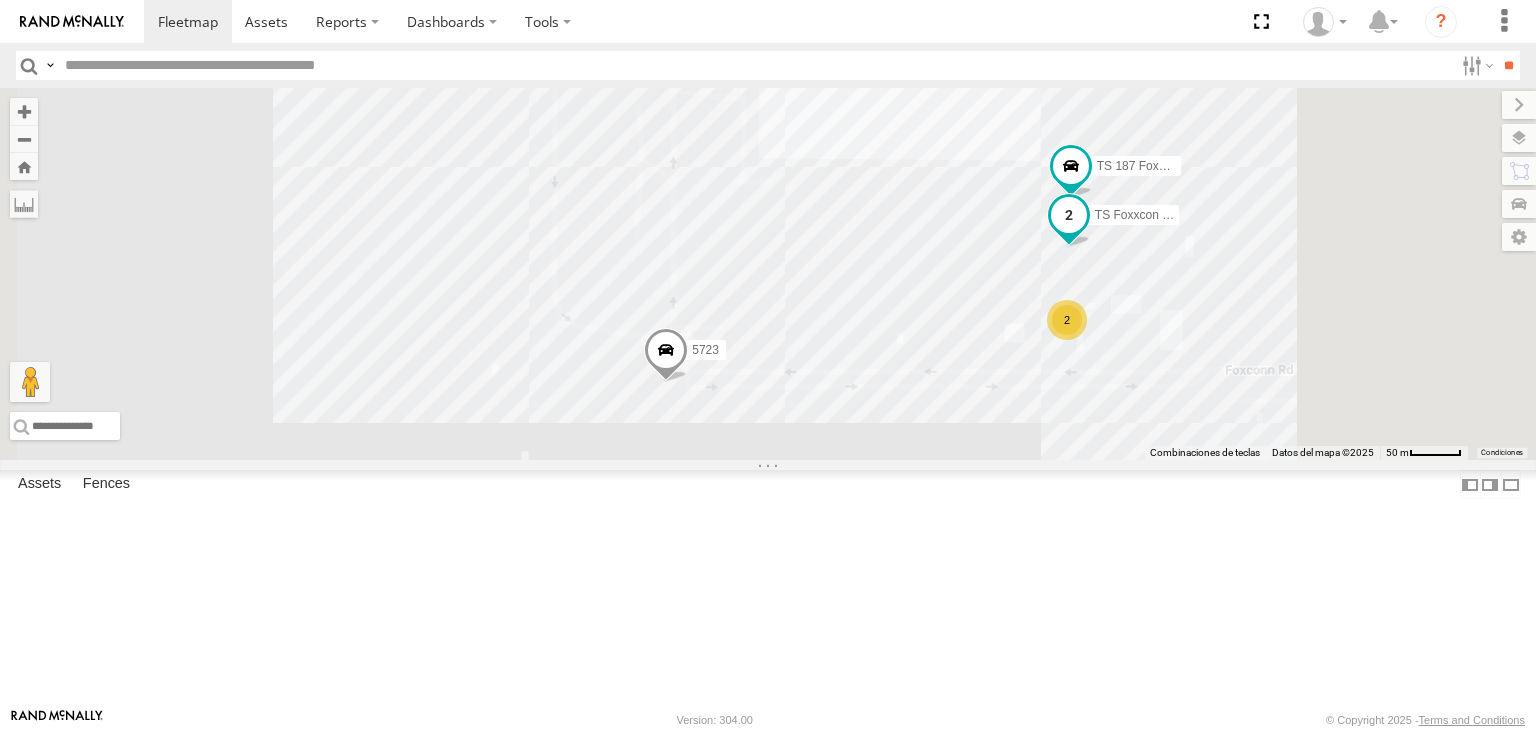 drag, startPoint x: 1379, startPoint y: 241, endPoint x: 1376, endPoint y: 379, distance: 138.03261 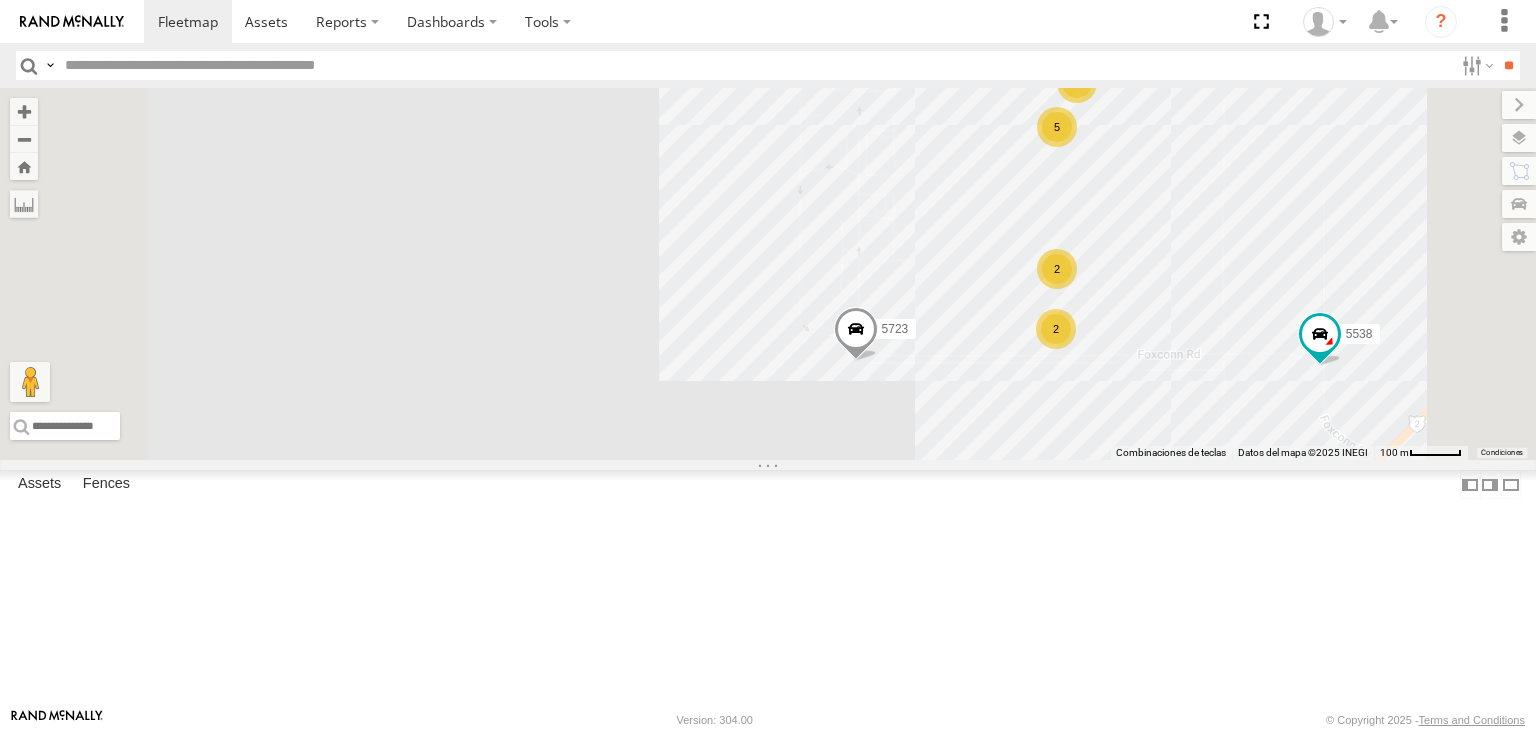 drag, startPoint x: 1324, startPoint y: 429, endPoint x: 1324, endPoint y: 442, distance: 13 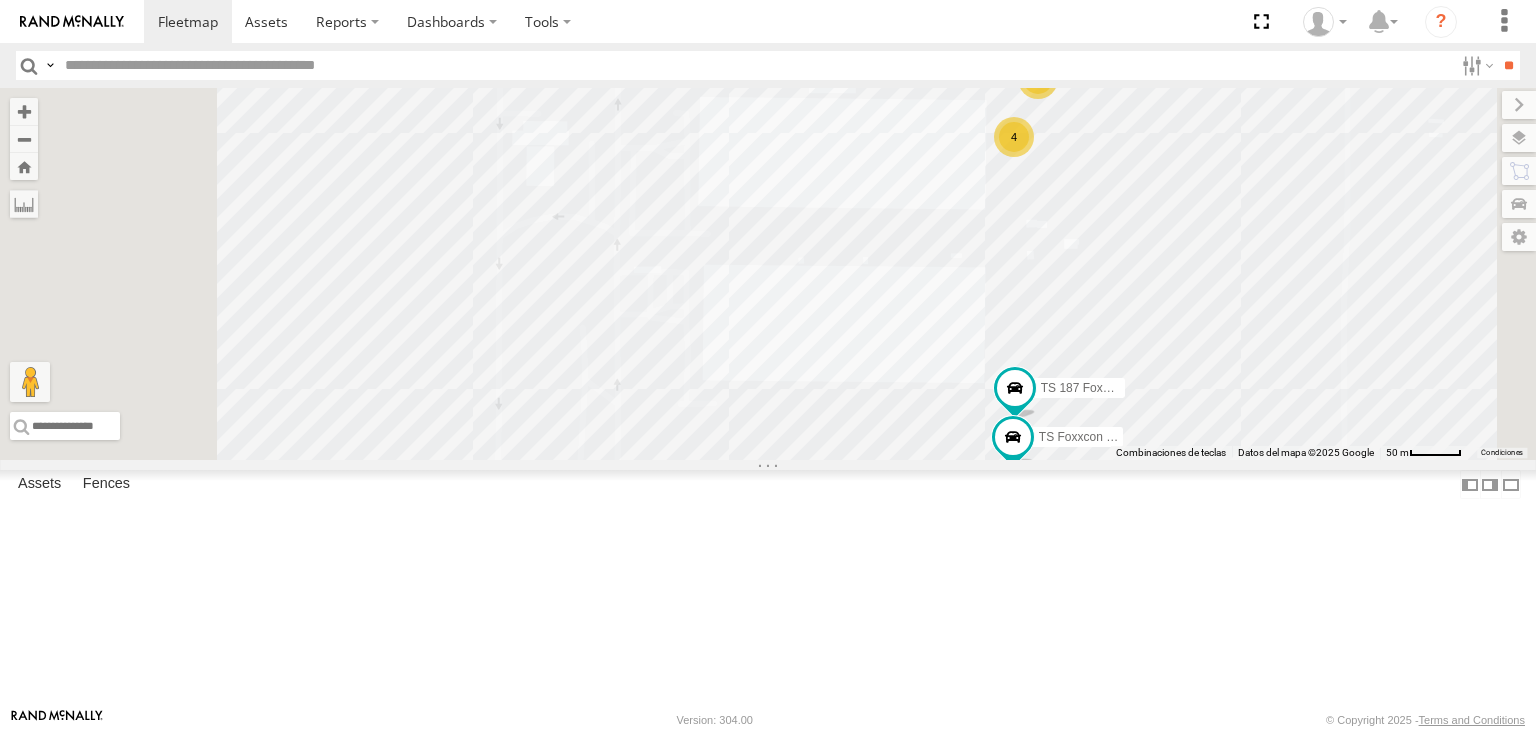 drag, startPoint x: 1391, startPoint y: 254, endPoint x: 1392, endPoint y: 353, distance: 99.00505 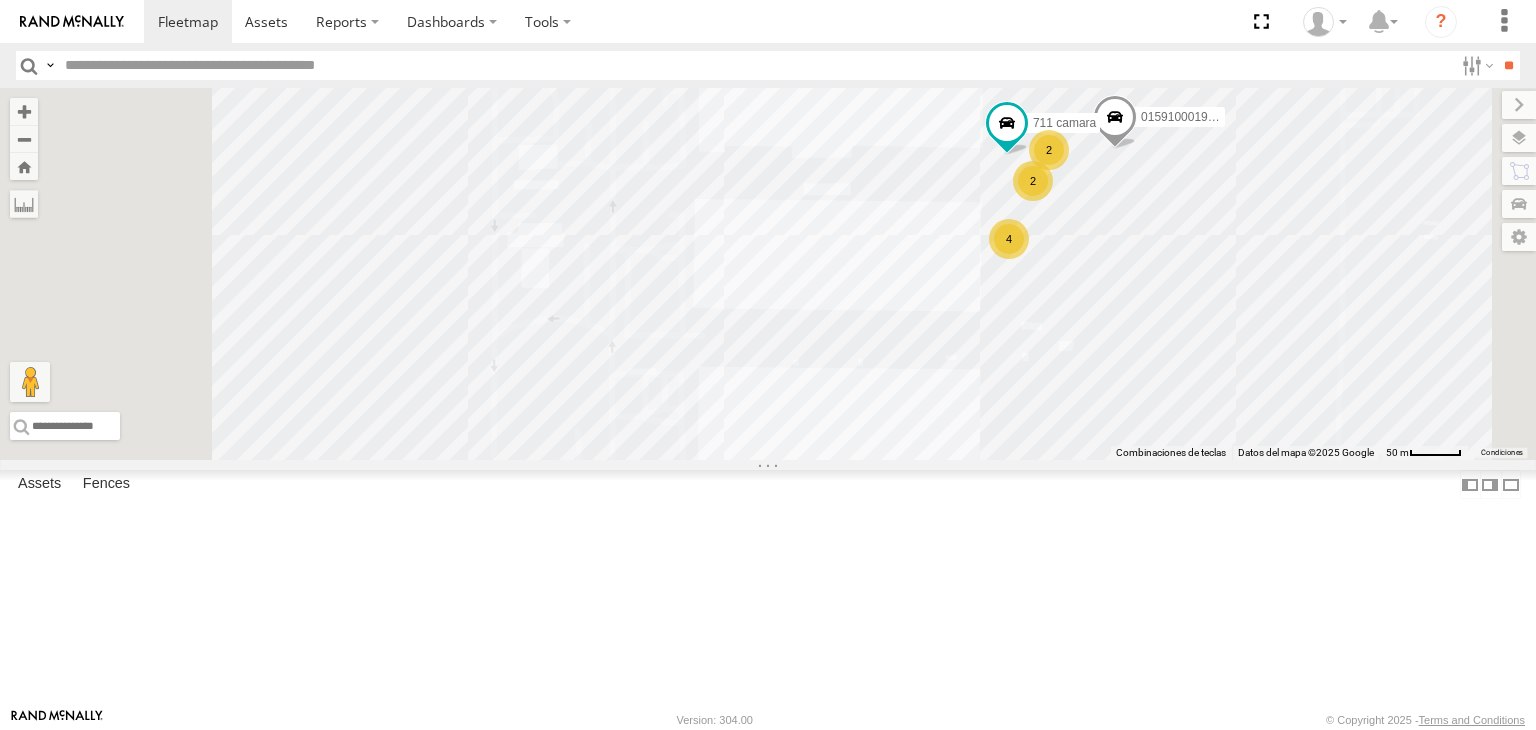 drag, startPoint x: 1317, startPoint y: 197, endPoint x: 1308, endPoint y: 250, distance: 53.75872 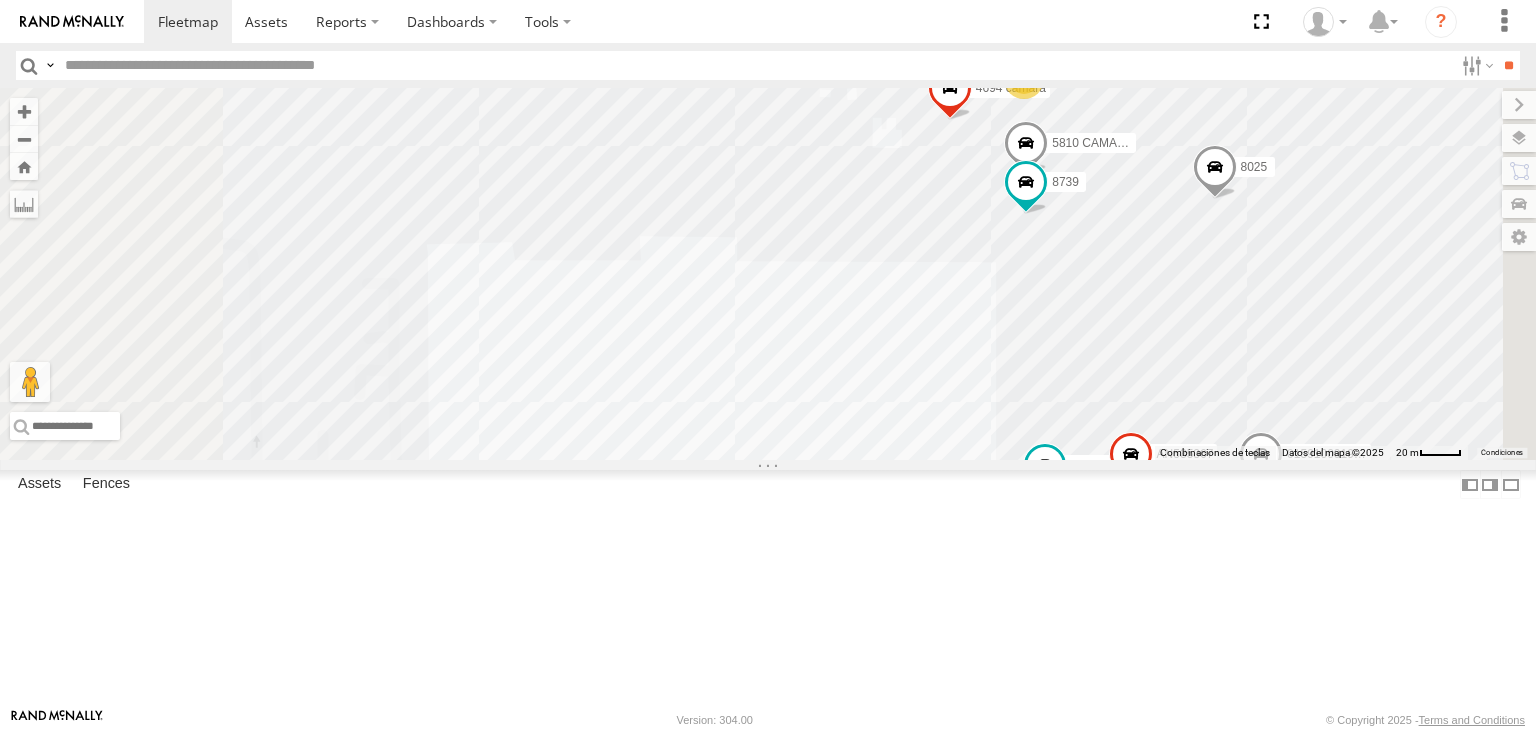 drag, startPoint x: 1313, startPoint y: 223, endPoint x: 1323, endPoint y: 259, distance: 37.363083 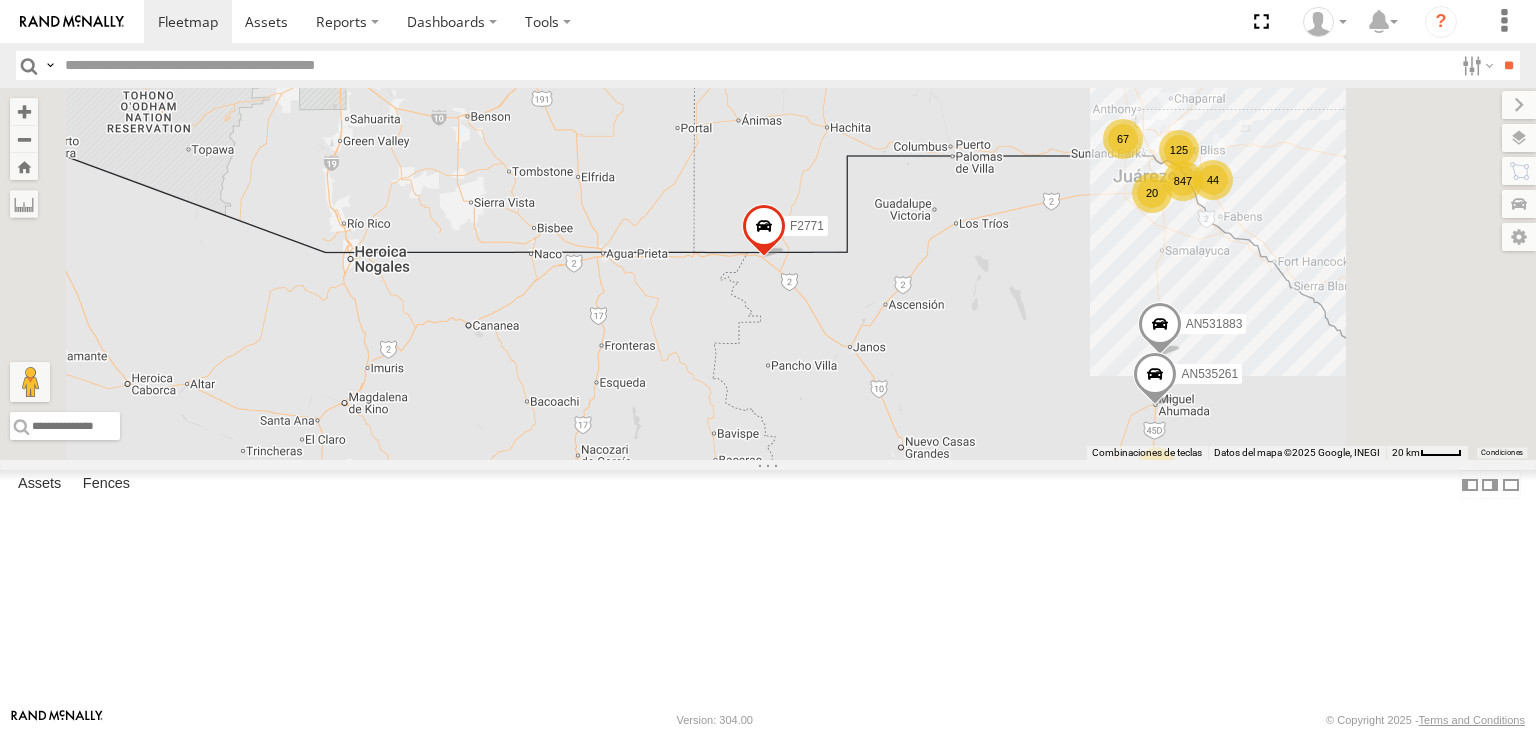 drag, startPoint x: 1223, startPoint y: 242, endPoint x: 955, endPoint y: 285, distance: 271.4277 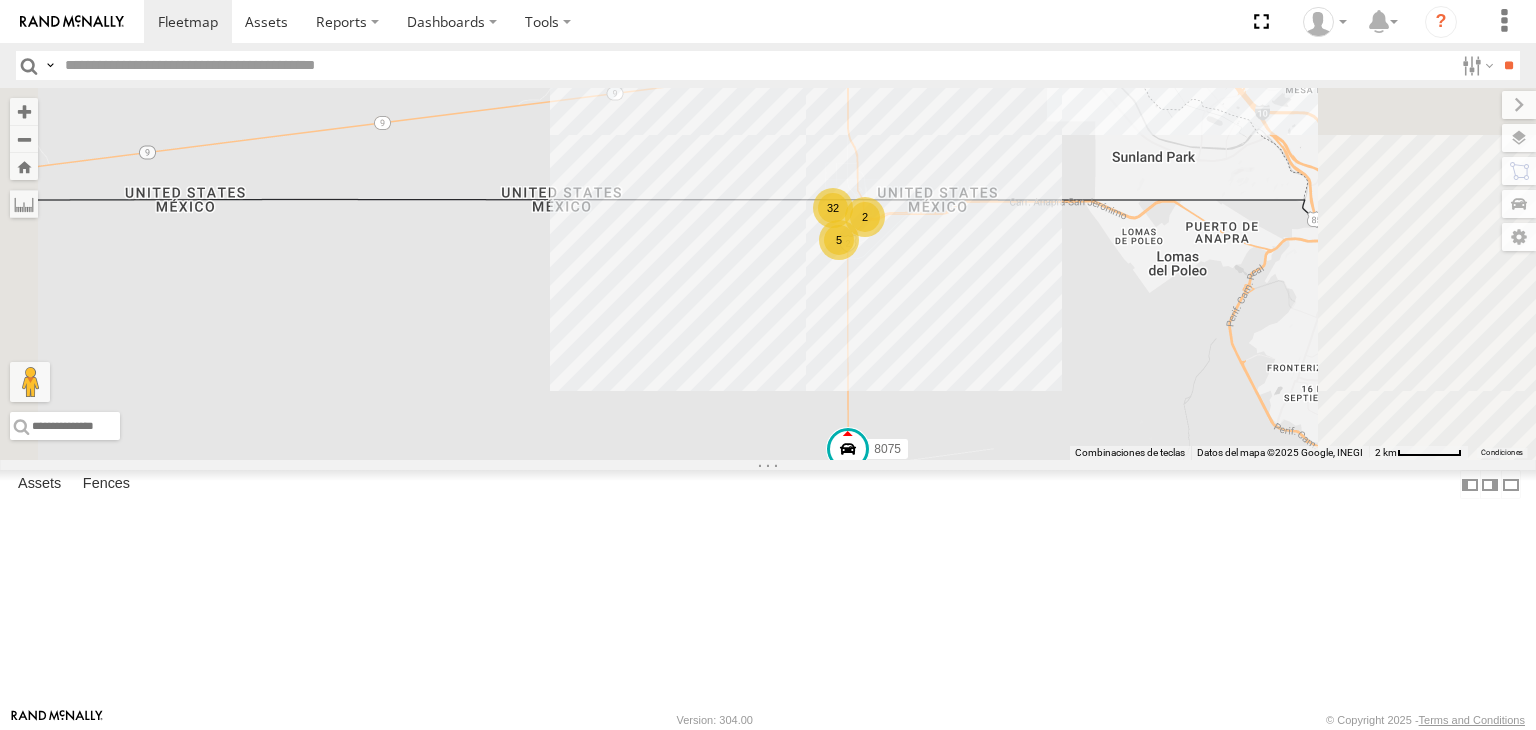 drag, startPoint x: 1094, startPoint y: 315, endPoint x: 1092, endPoint y: 421, distance: 106.01887 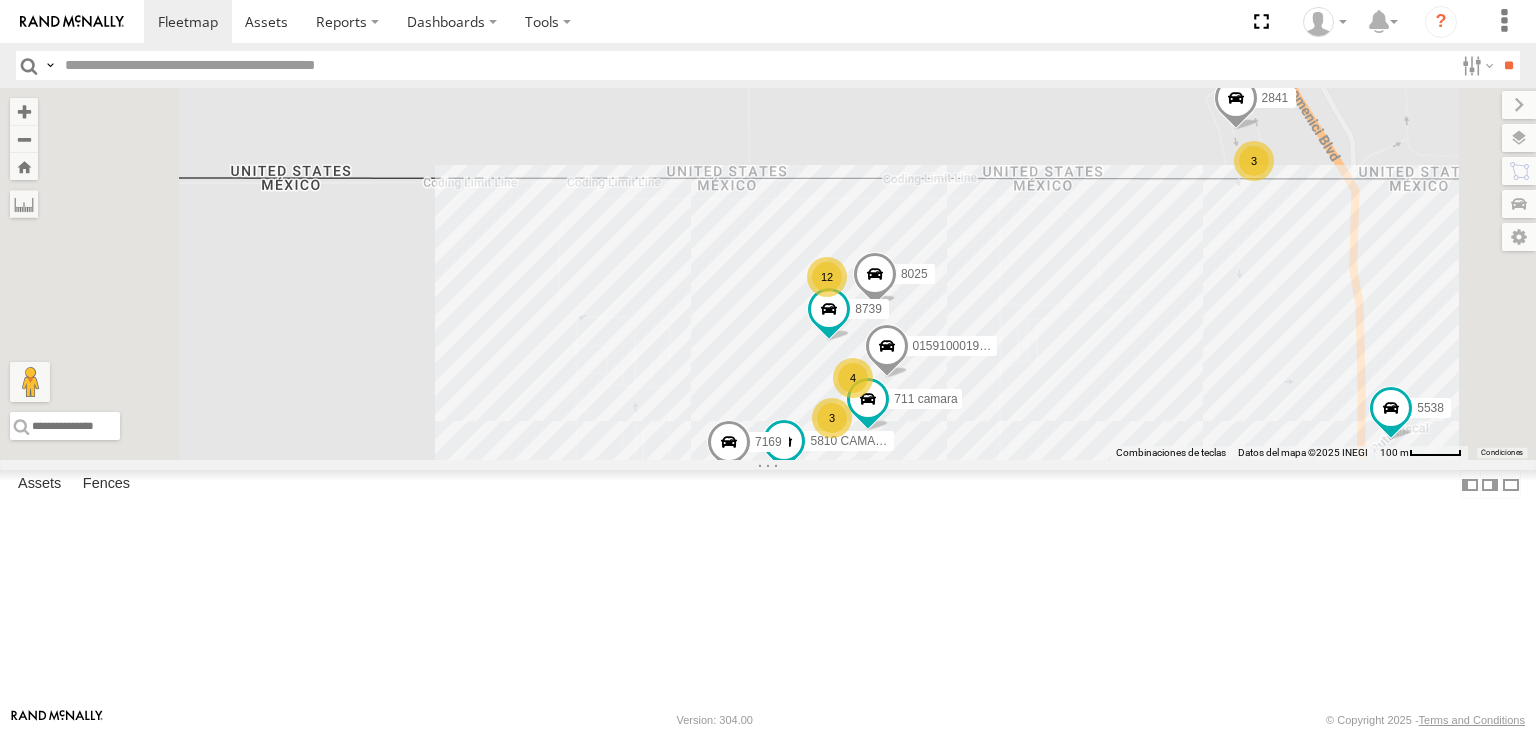 drag, startPoint x: 1074, startPoint y: 482, endPoint x: 1065, endPoint y: 437, distance: 45.891174 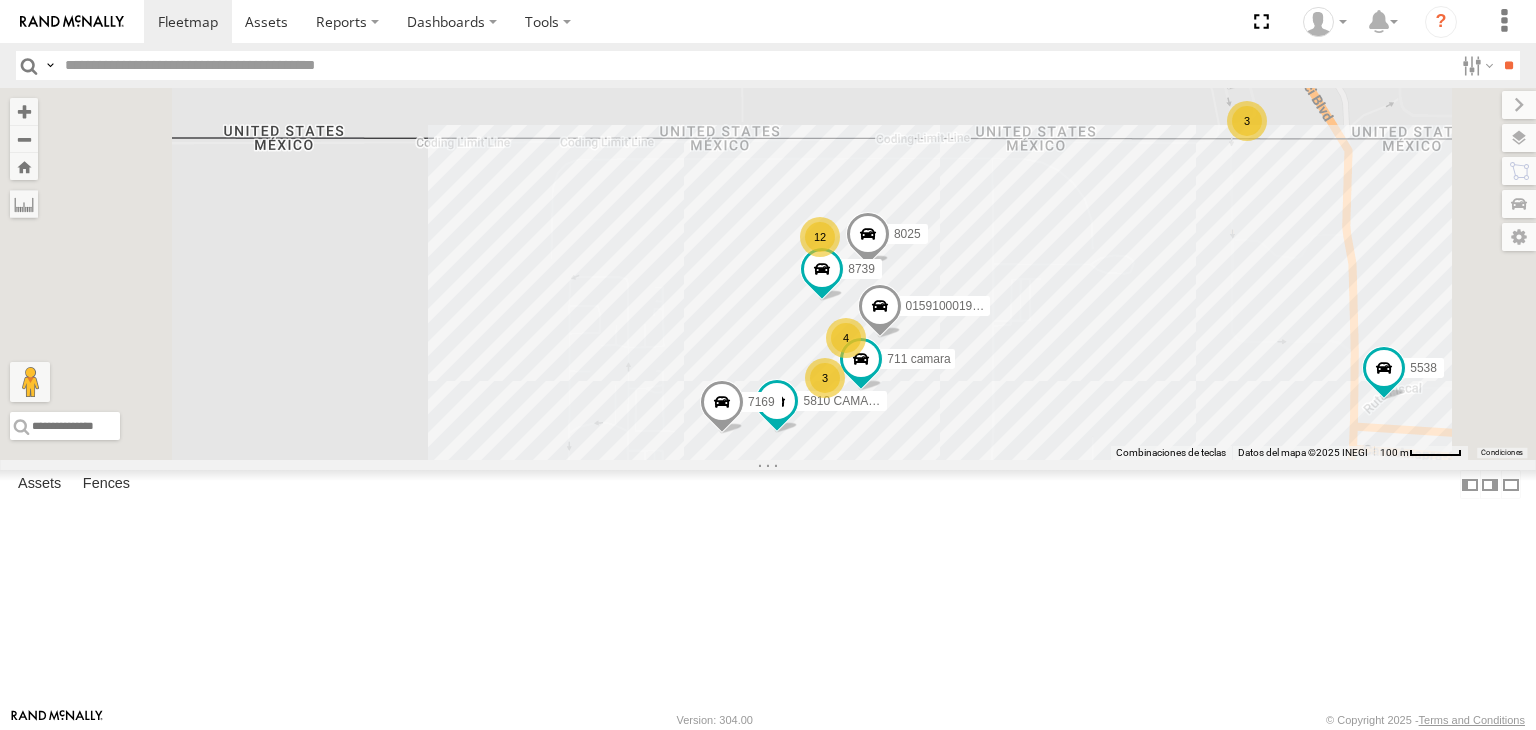 drag, startPoint x: 1228, startPoint y: 653, endPoint x: 1228, endPoint y: 627, distance: 26 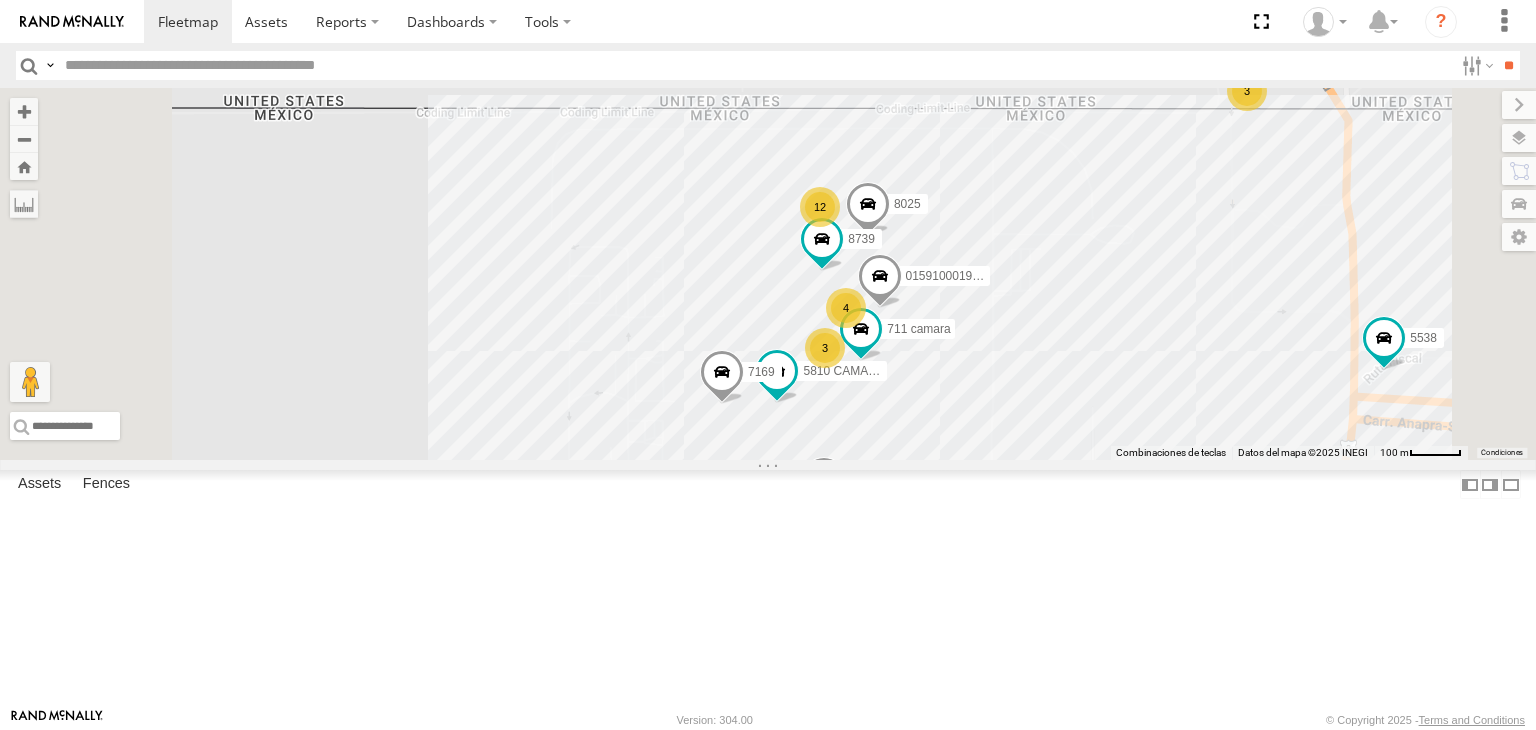 click at bounding box center (755, 65) 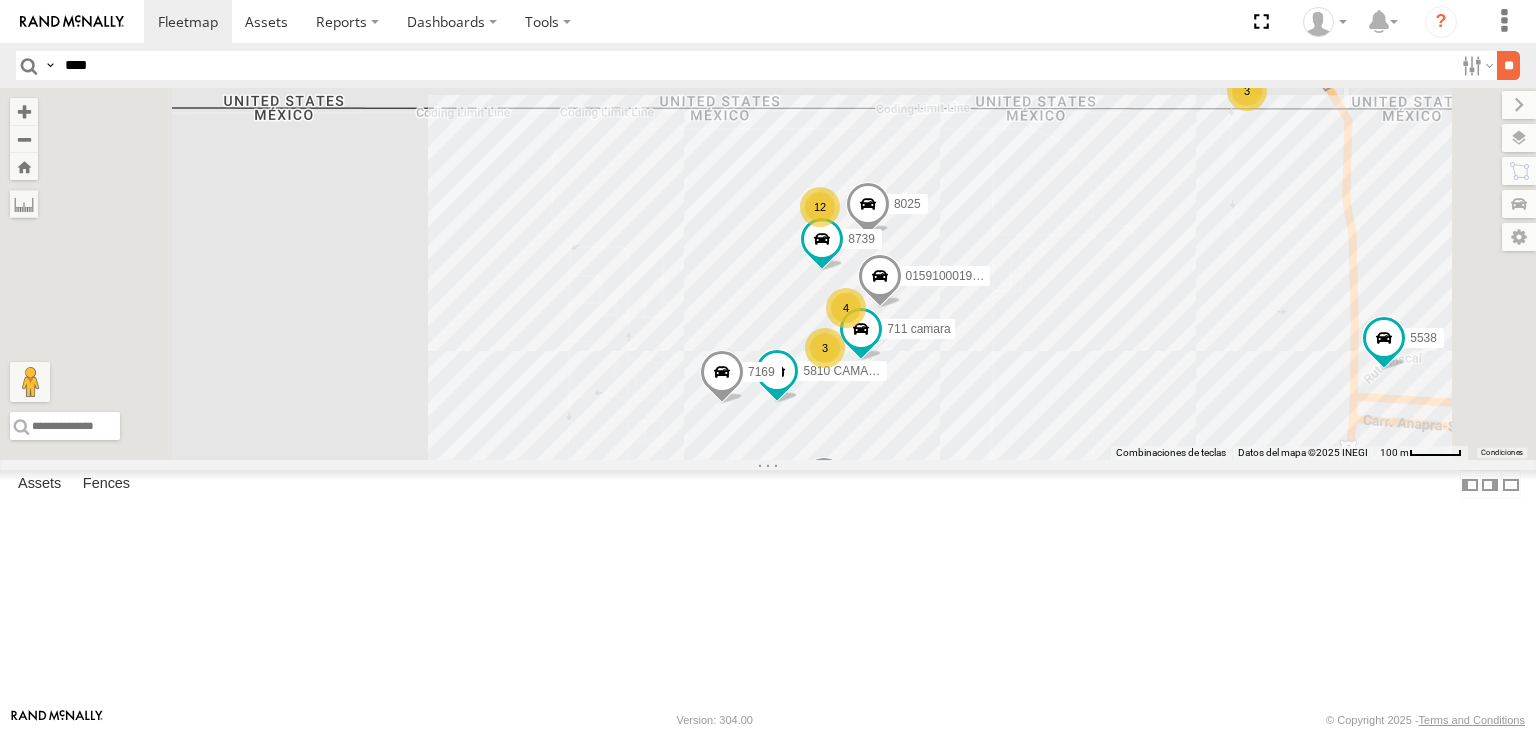 click on "**" at bounding box center [1508, 65] 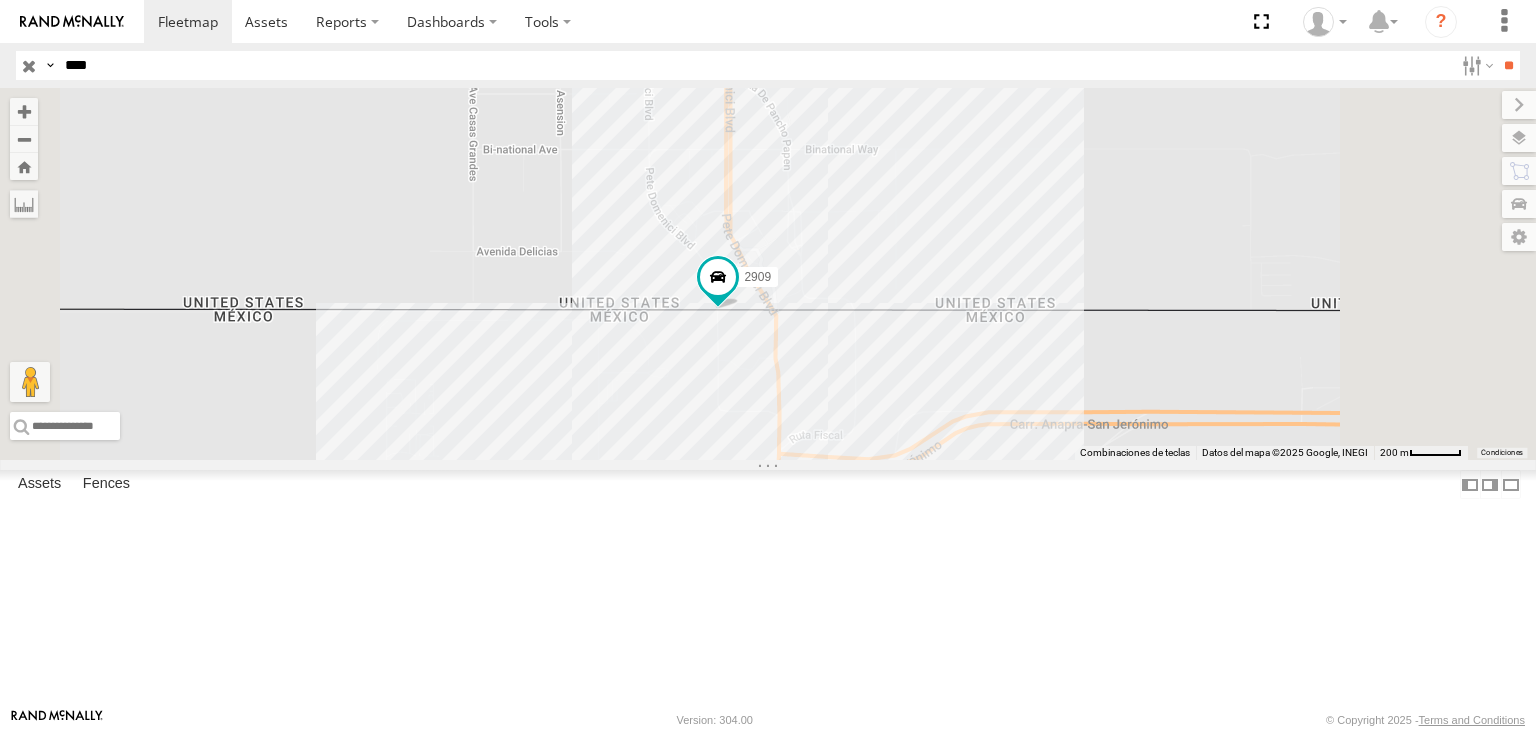 click on "****" at bounding box center (755, 65) 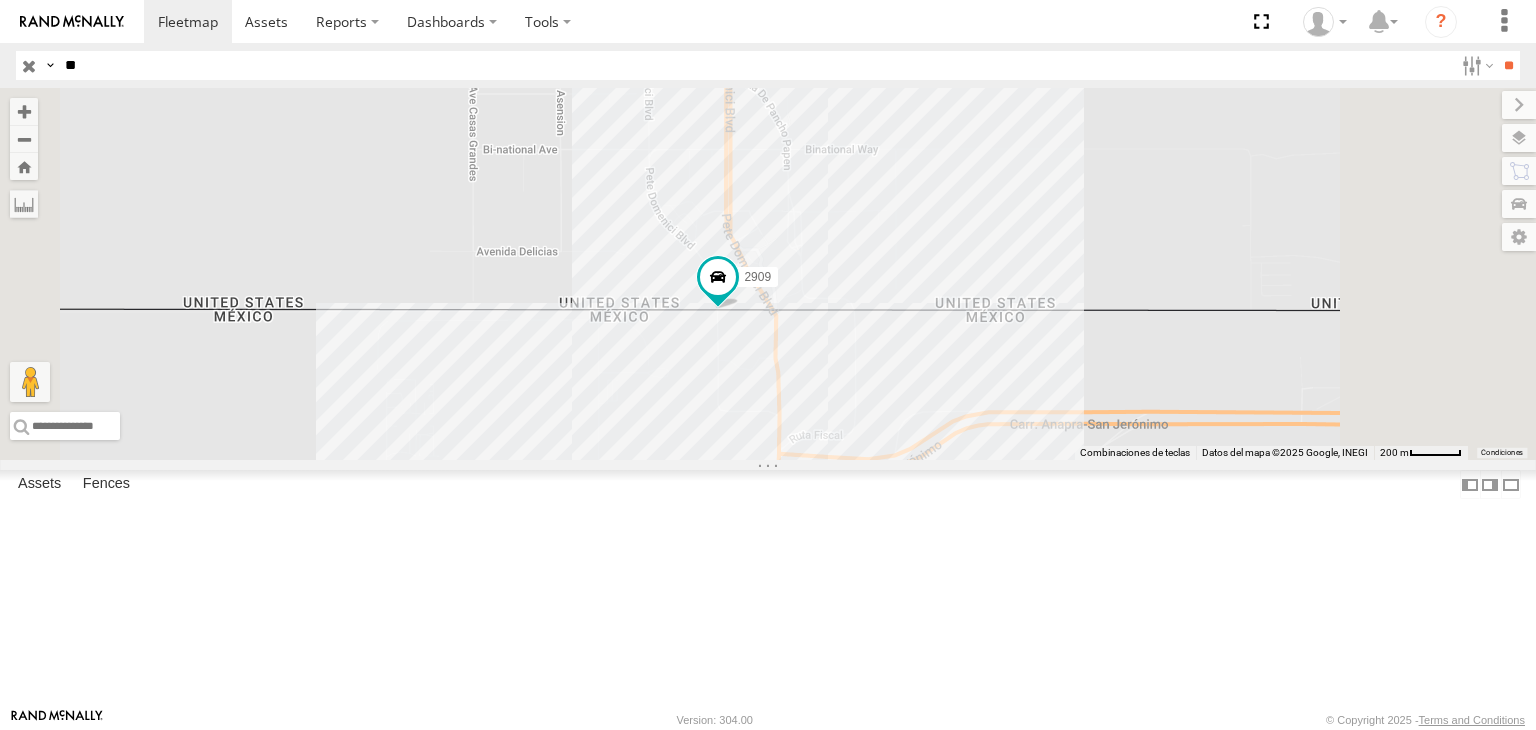 type on "*" 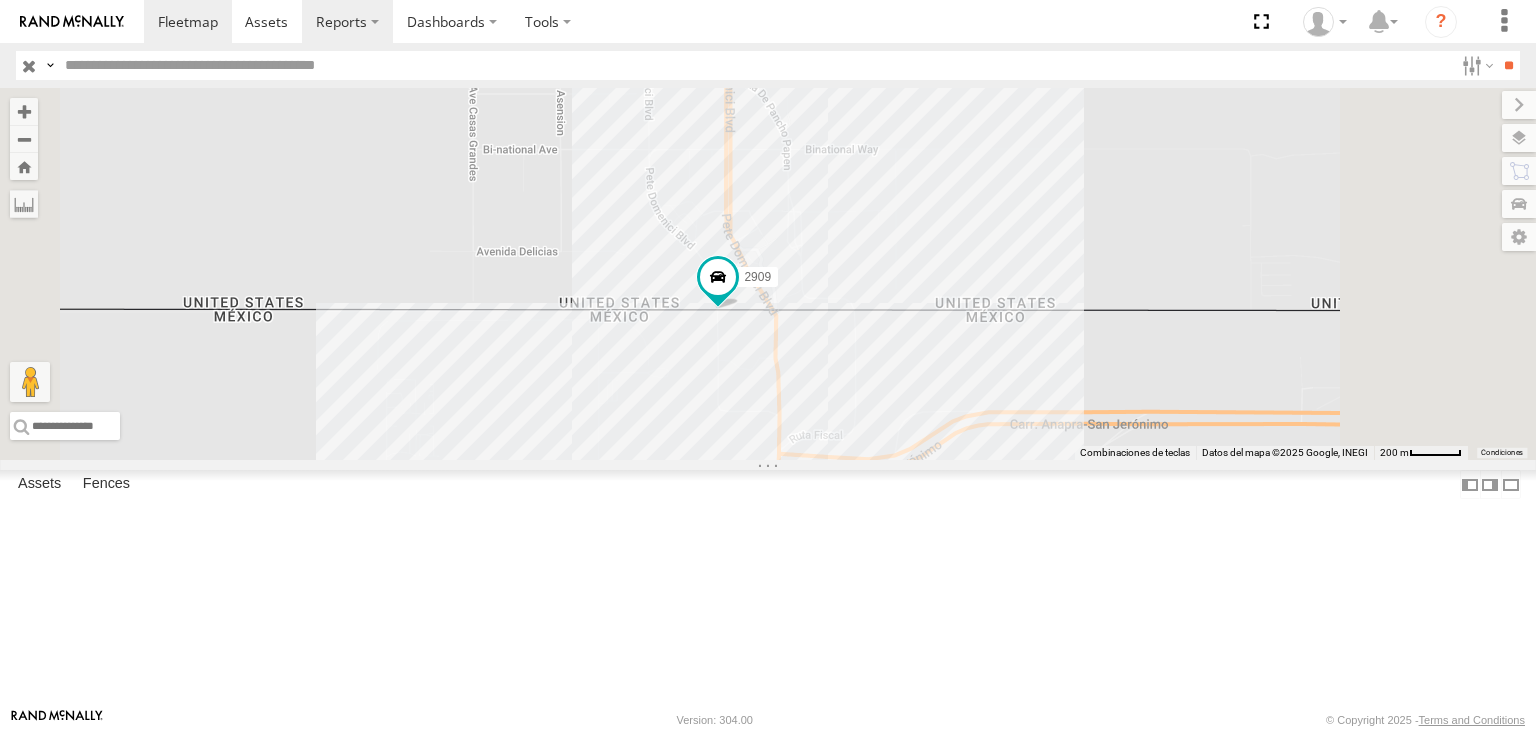 type 